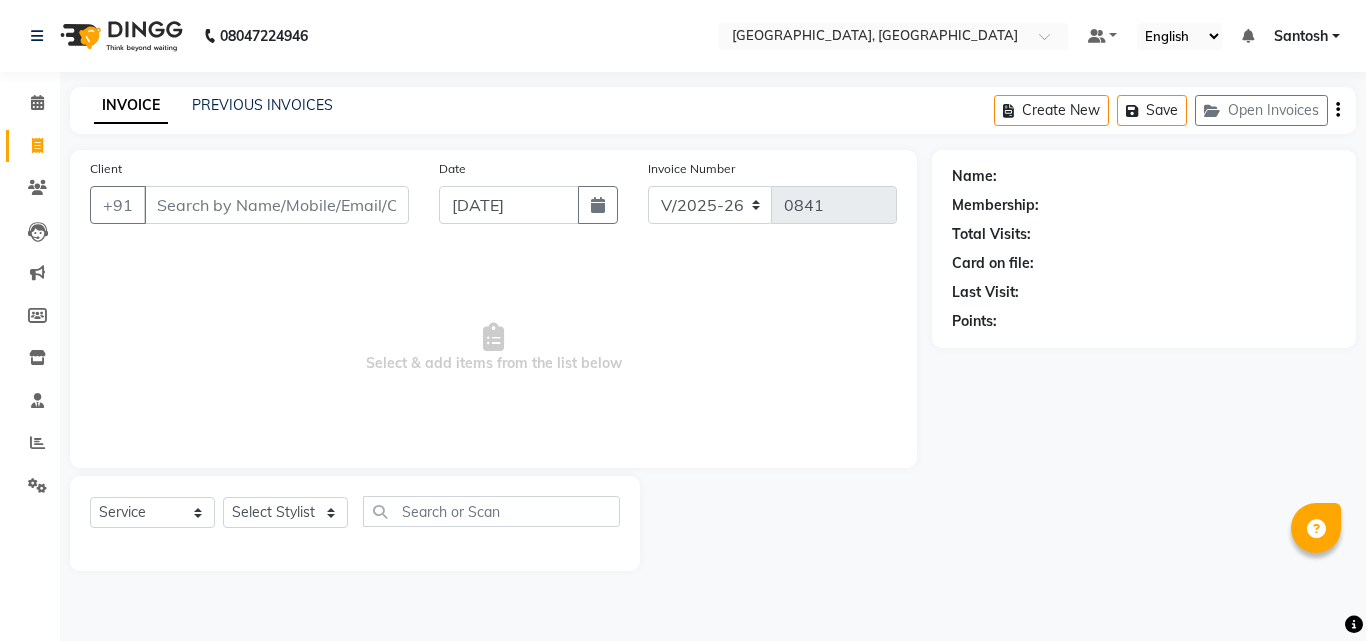 select on "5506" 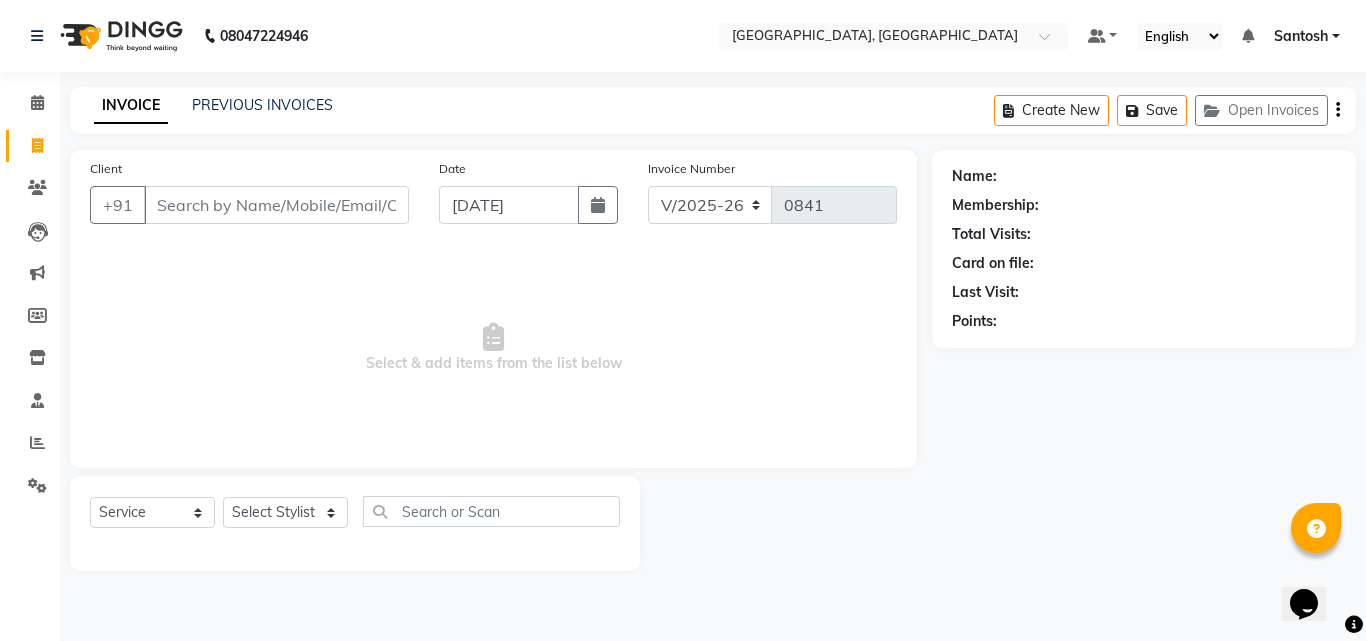 scroll, scrollTop: 0, scrollLeft: 0, axis: both 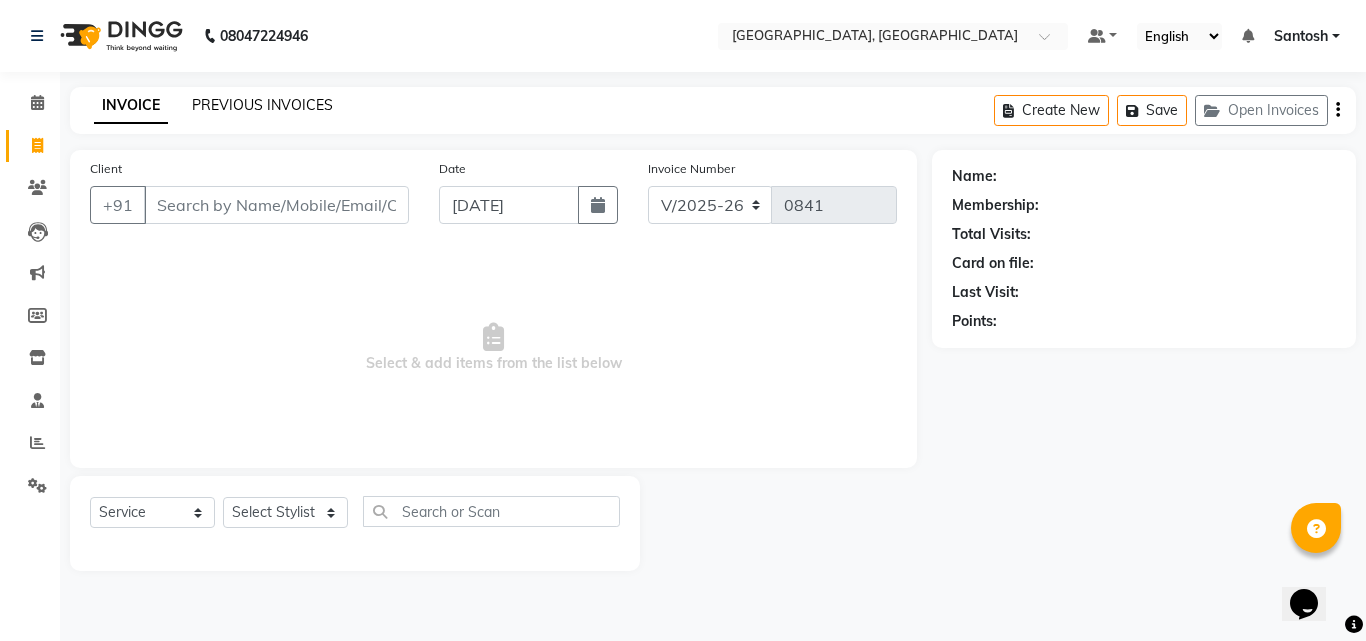 click on "PREVIOUS INVOICES" 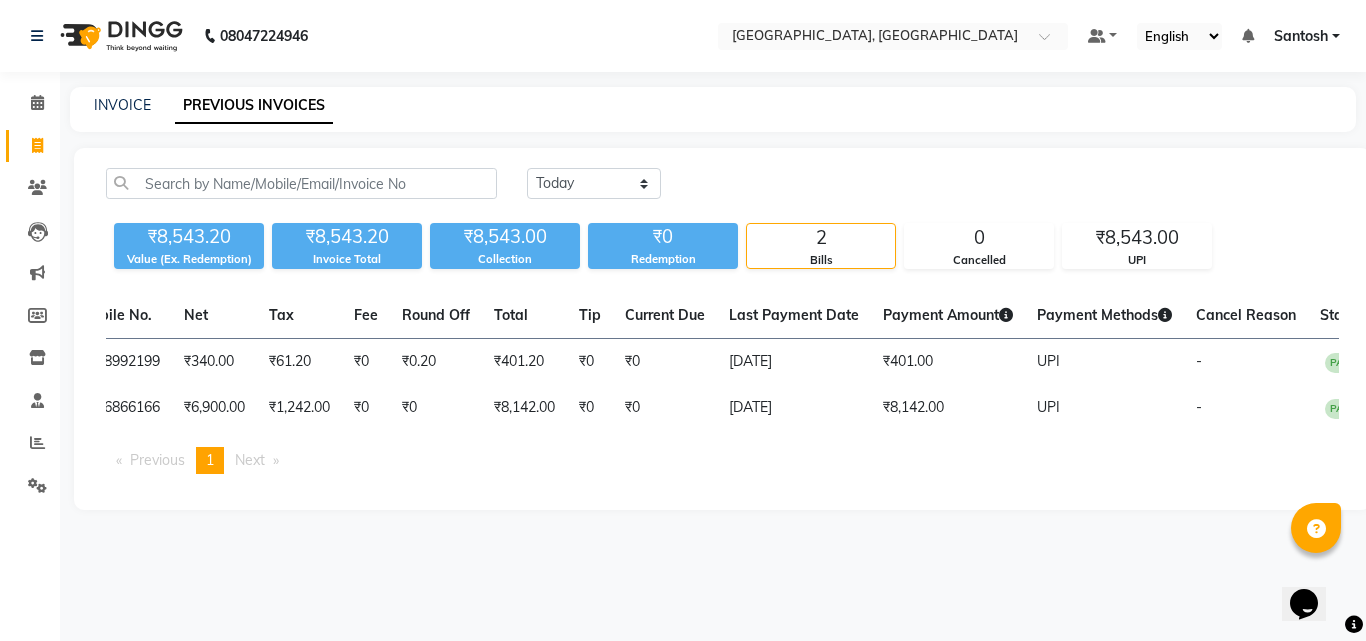 scroll, scrollTop: 0, scrollLeft: 423, axis: horizontal 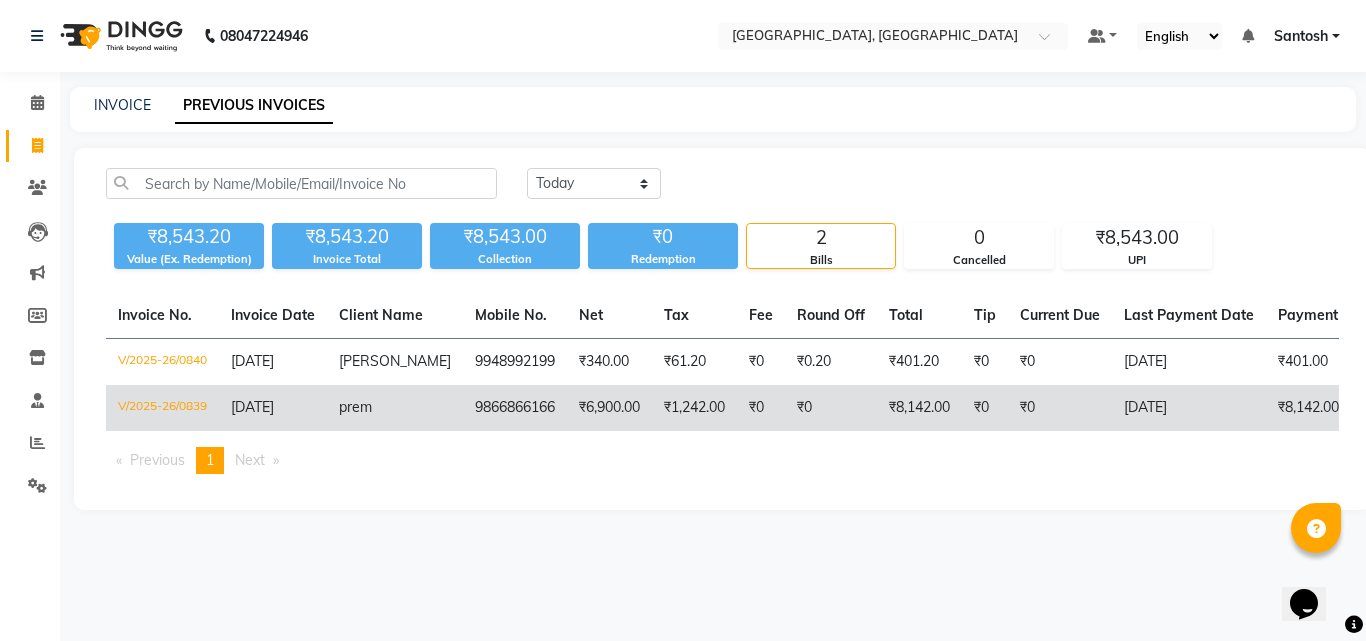 click on "9866866166" 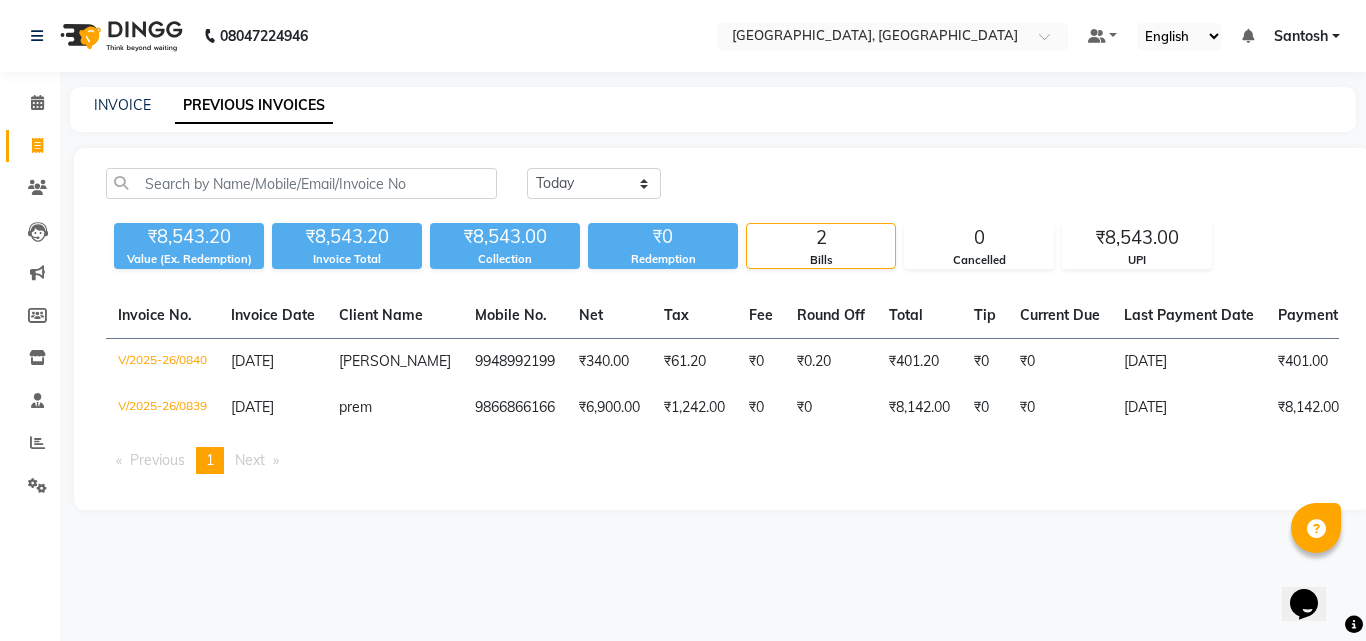 click on "INVOICE PREVIOUS INVOICES" 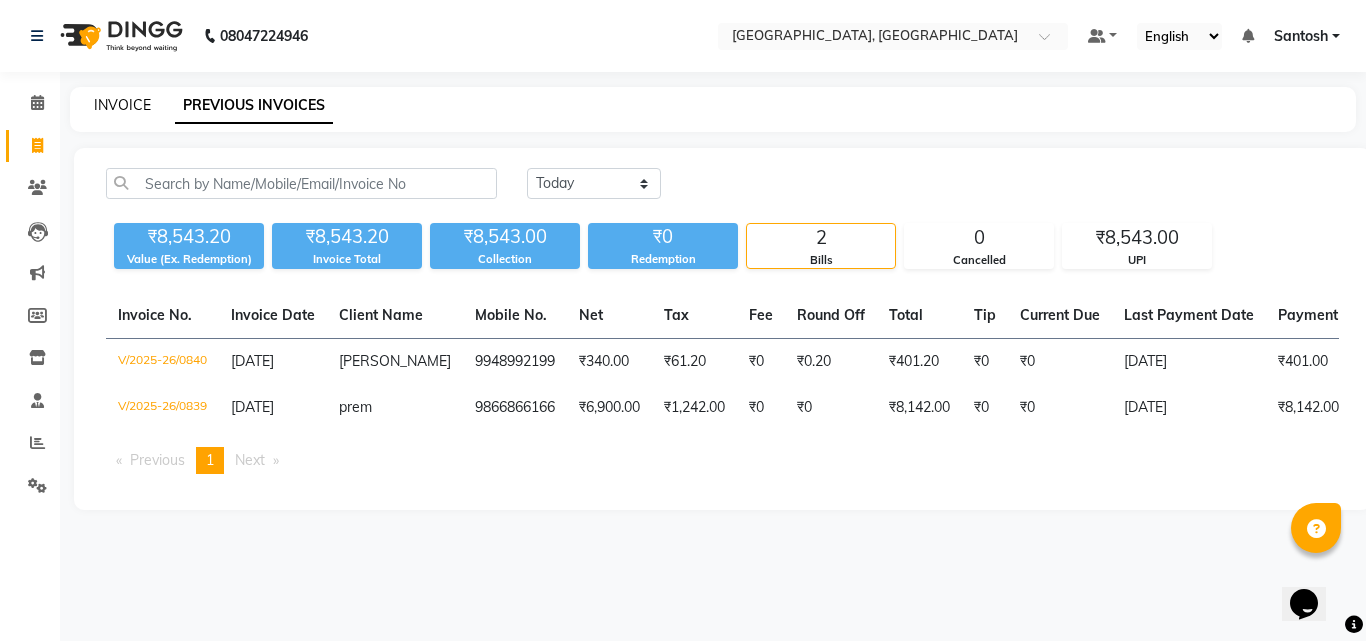 click on "INVOICE" 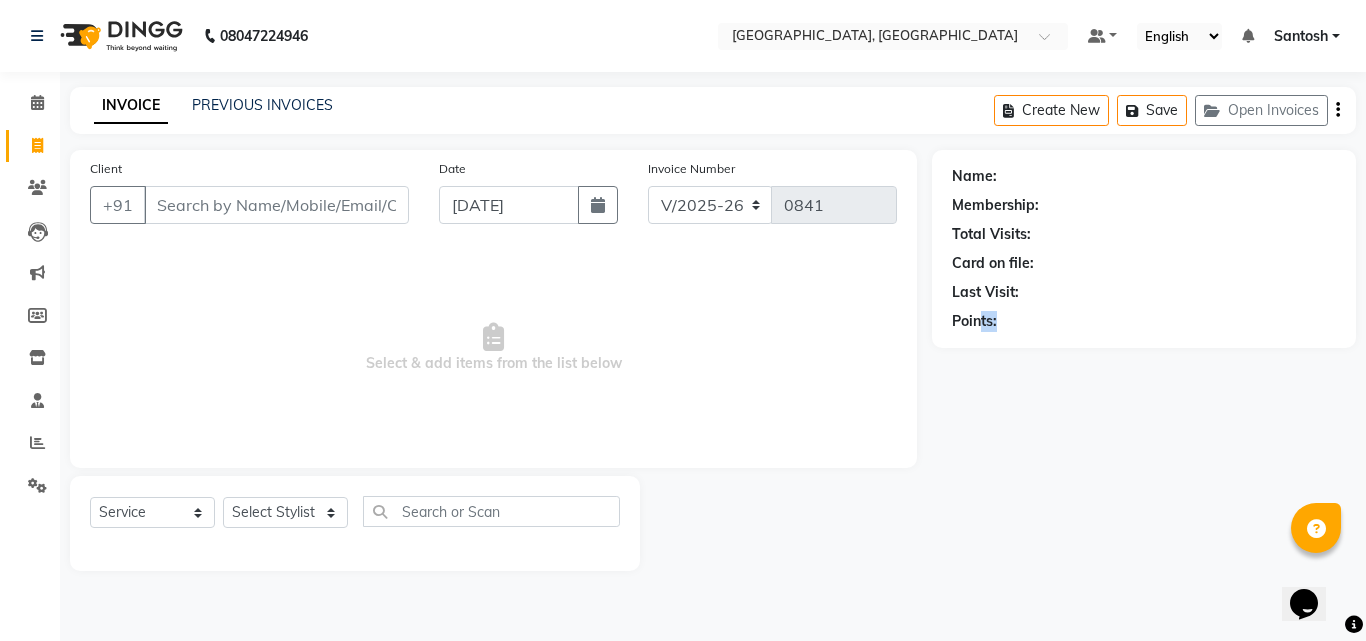 drag, startPoint x: 988, startPoint y: 555, endPoint x: 1075, endPoint y: 662, distance: 137.90576 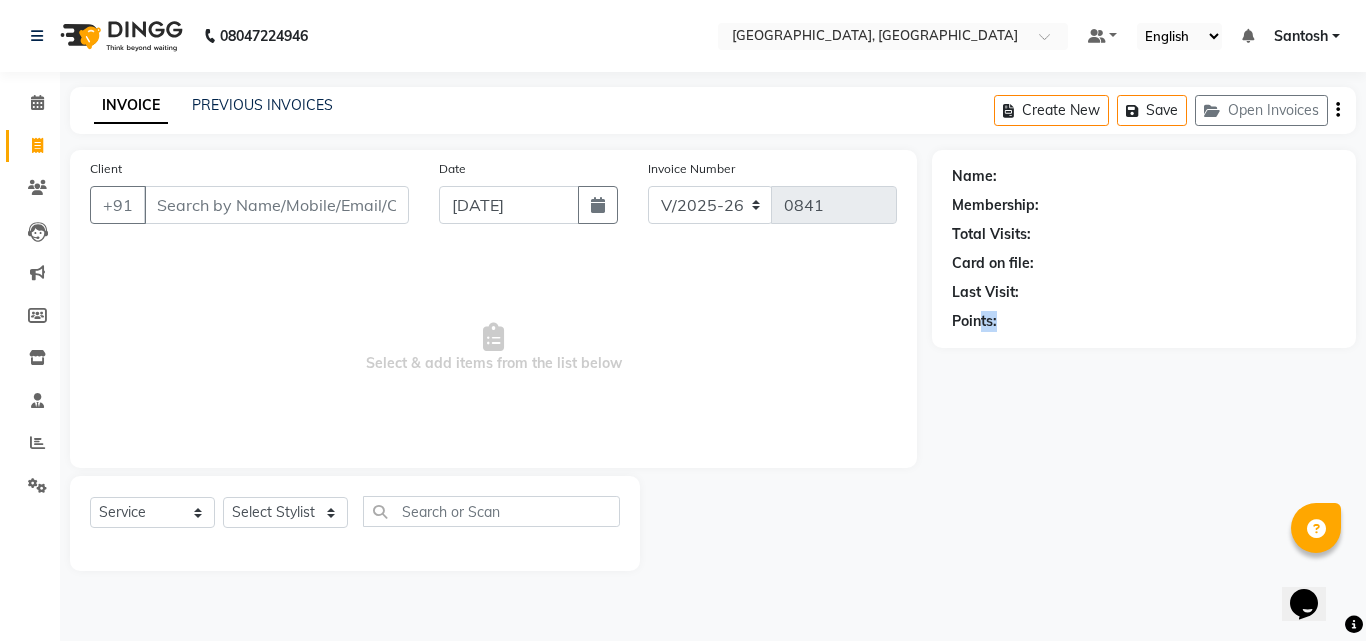 click on "08047224946 Select Location × Manea [GEOGRAPHIC_DATA], Srinagar Colony Default Panel My Panel English ENGLISH Español العربية मराठी हिंदी ગુજરાતી தமிழ் 中文 Notifications nothing to show Santosh  Manage Profile Change Password Sign out  Version:3.15.4  ☀ Manea The Salon, [GEOGRAPHIC_DATA]  Calendar  Invoice  Clients  Leads   Marketing  Members  Inventory  Staff  Reports  Settings Completed InProgress Upcoming Dropped Tentative Check-In Confirm Bookings Generate Report Segments Page Builder INVOICE PREVIOUS INVOICES Create New   Save   Open Invoices  Client +91 Date [DATE] Invoice Number V/2025 V/[PHONE_NUMBER]  Select & add items from the list below  Select  Service  Product  Membership  Package Voucher Prepaid Gift Card  Select Stylist [PERSON_NAME] [PERSON_NAME] Manager  Nirutha [PERSON_NAME] [PERSON_NAME]  [PERSON_NAME] [PERSON_NAME] Name: Membership: Total Visits: Card on file: Last Visit:  Points:" at bounding box center [683, 320] 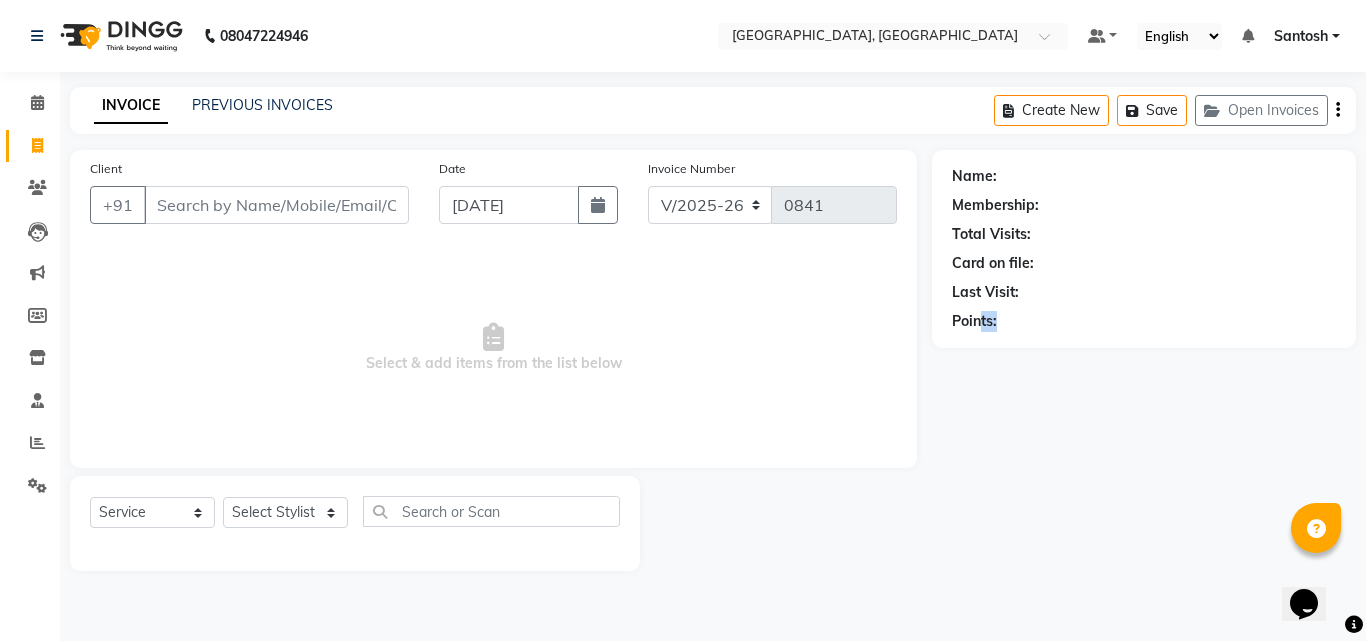 click on "Name: Membership: Total Visits: Card on file: Last Visit:  Points:" 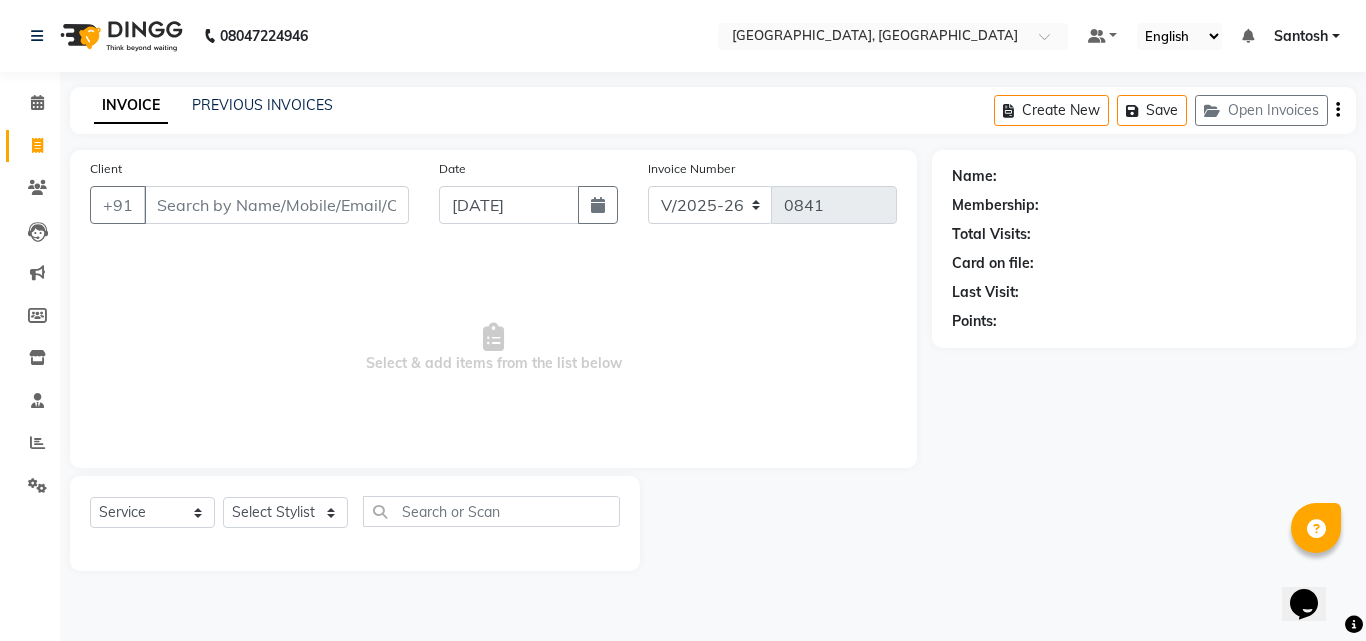 drag, startPoint x: 1092, startPoint y: 406, endPoint x: 1199, endPoint y: 524, distance: 159.28905 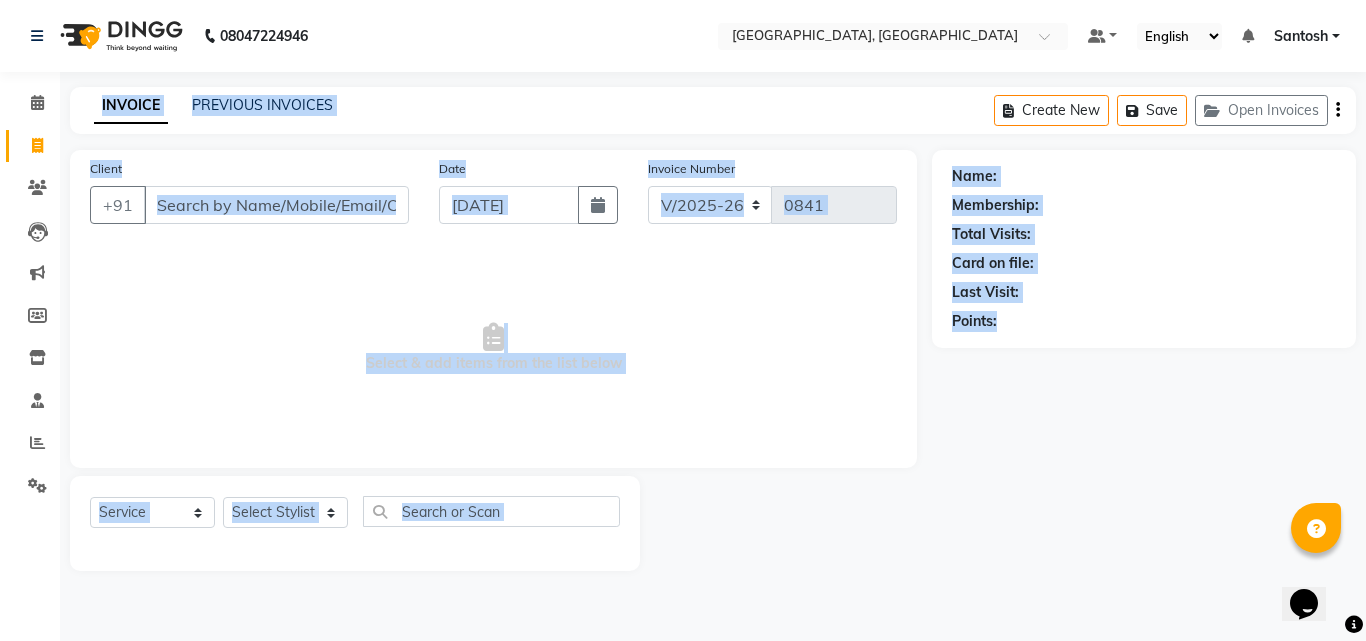 drag, startPoint x: 76, startPoint y: 87, endPoint x: 1058, endPoint y: 464, distance: 1051.8807 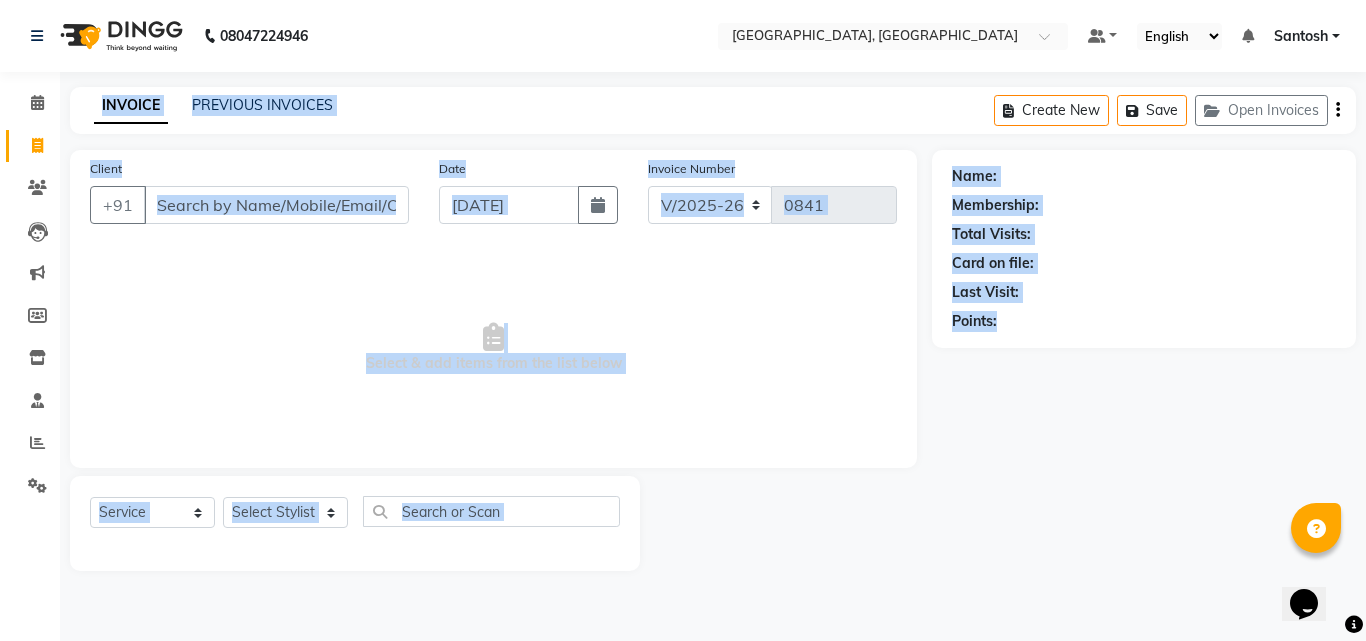 click on "Select & add items from the list below" at bounding box center (493, 348) 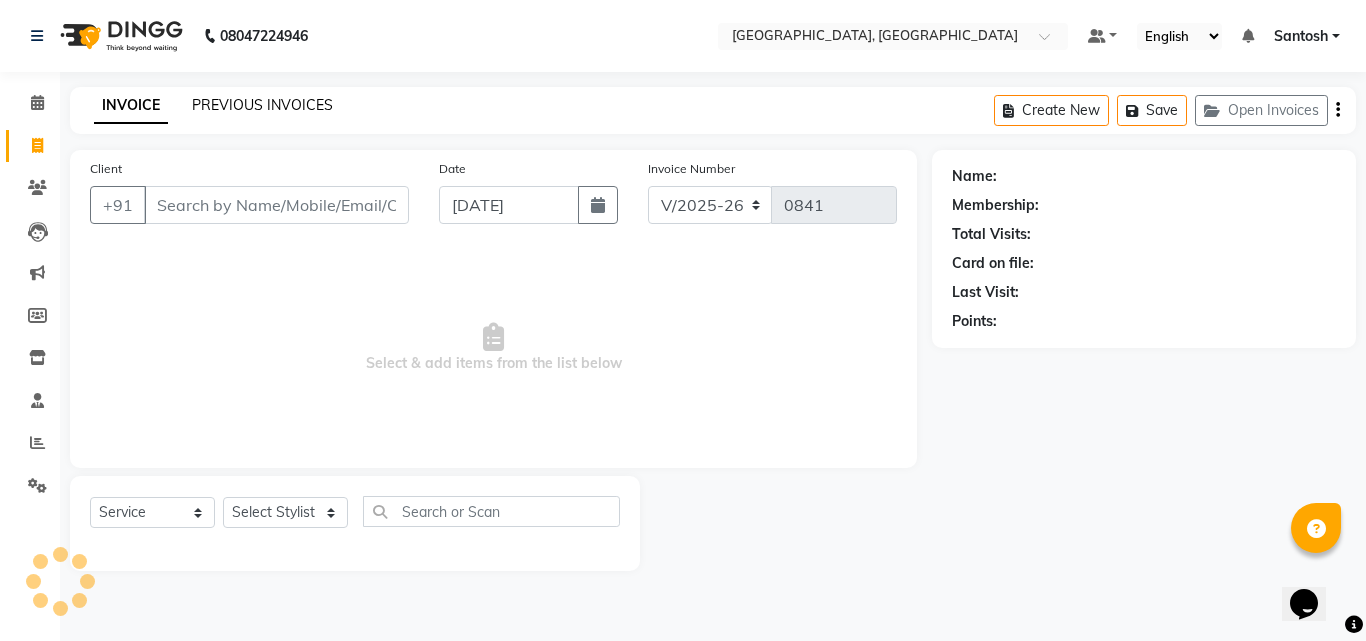 click on "PREVIOUS INVOICES" 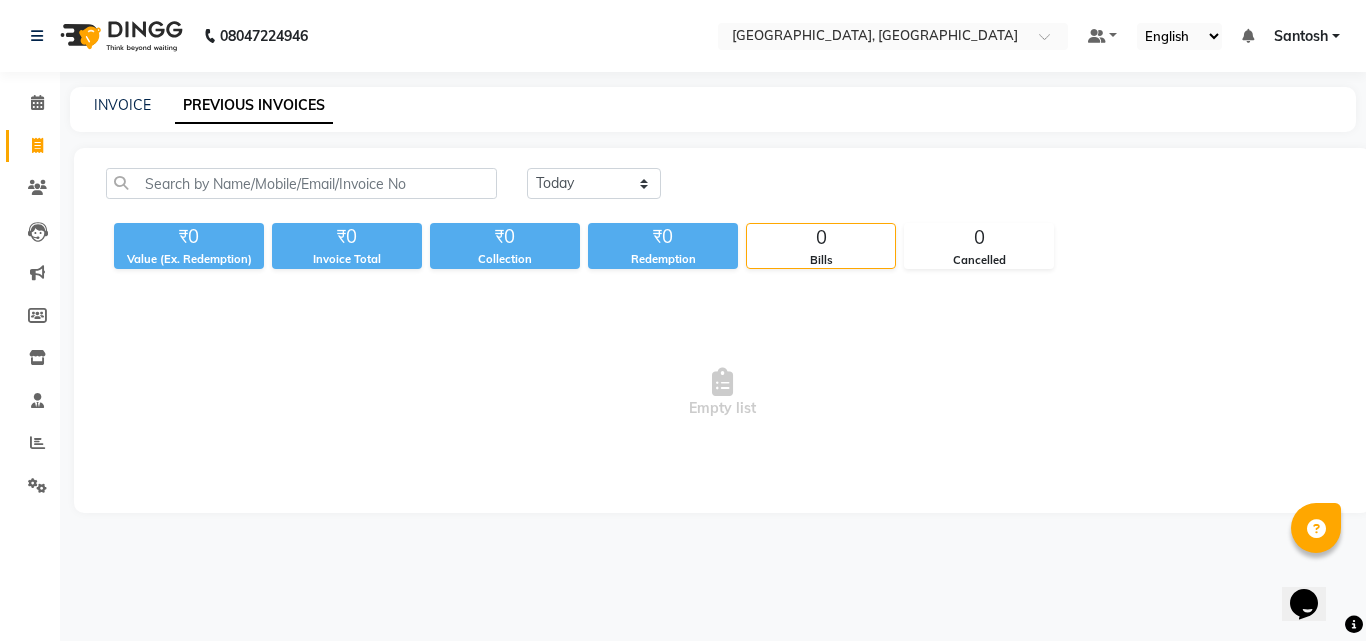 click on "Empty list" at bounding box center (722, 393) 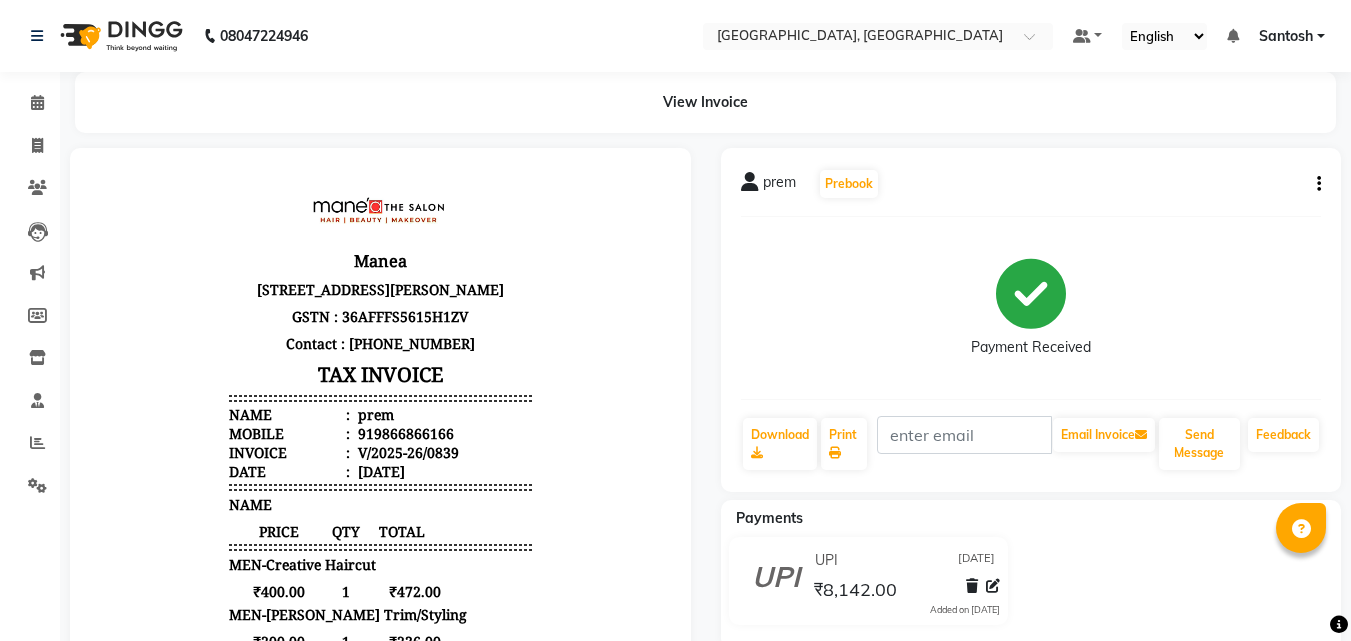 scroll, scrollTop: 0, scrollLeft: 0, axis: both 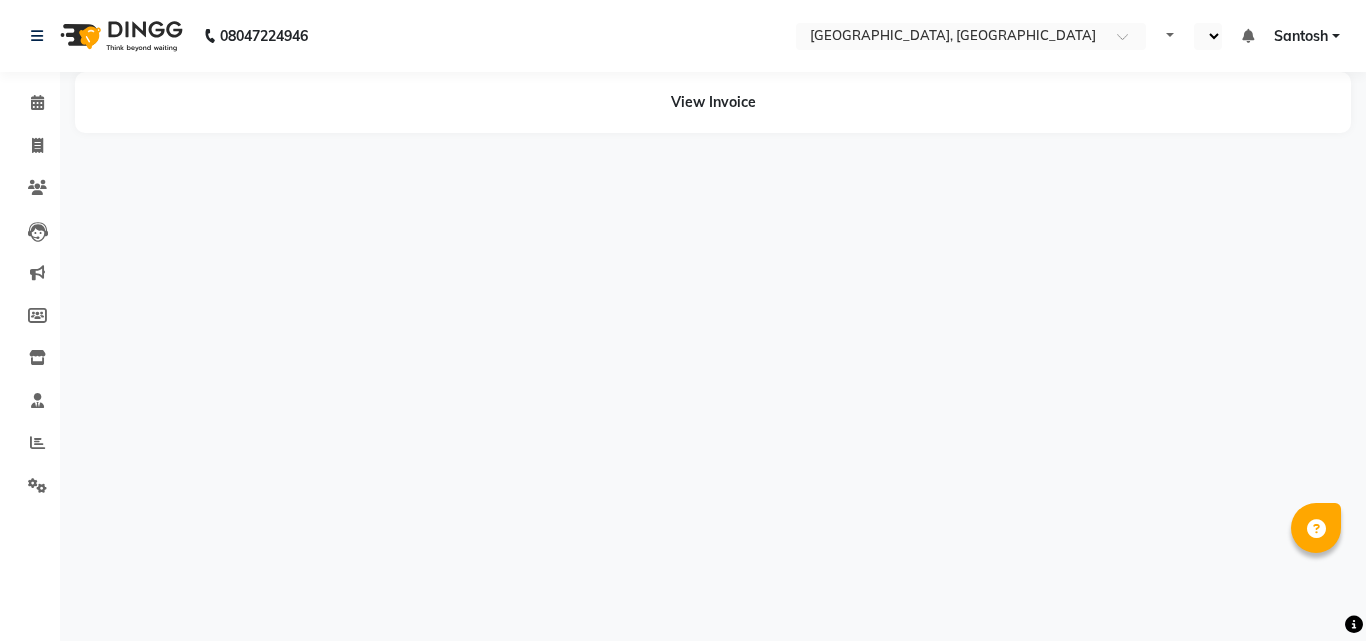 select on "en" 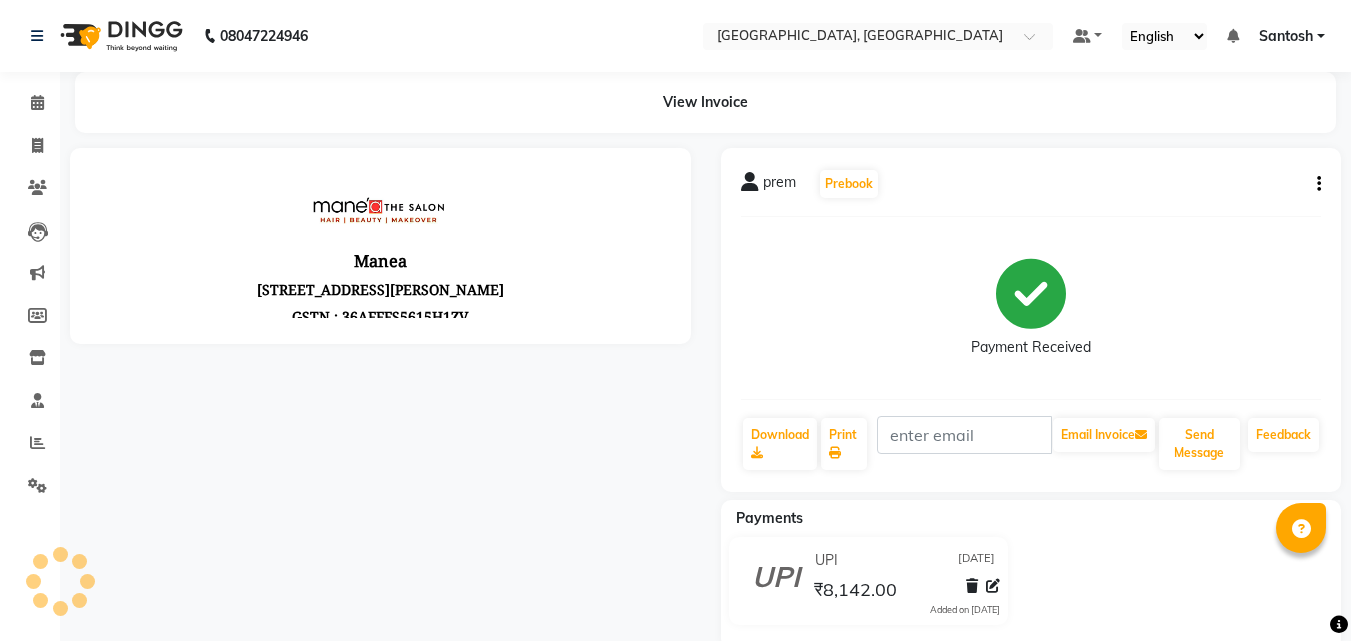 scroll, scrollTop: 0, scrollLeft: 0, axis: both 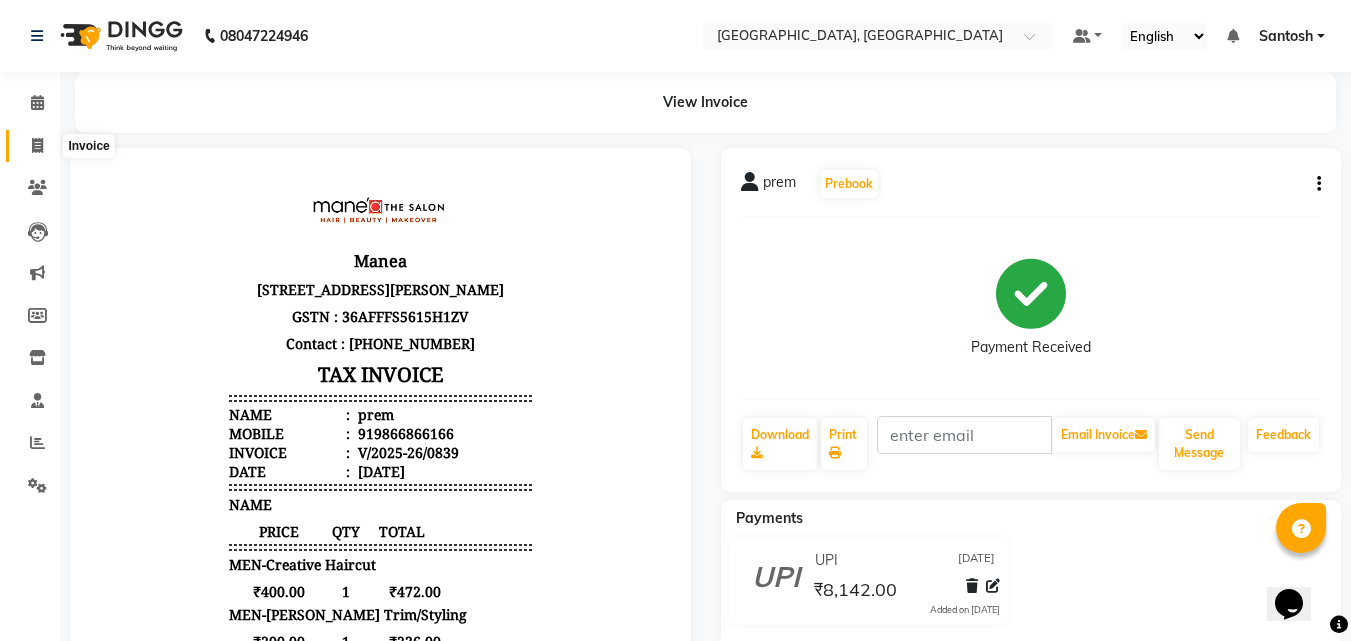 click 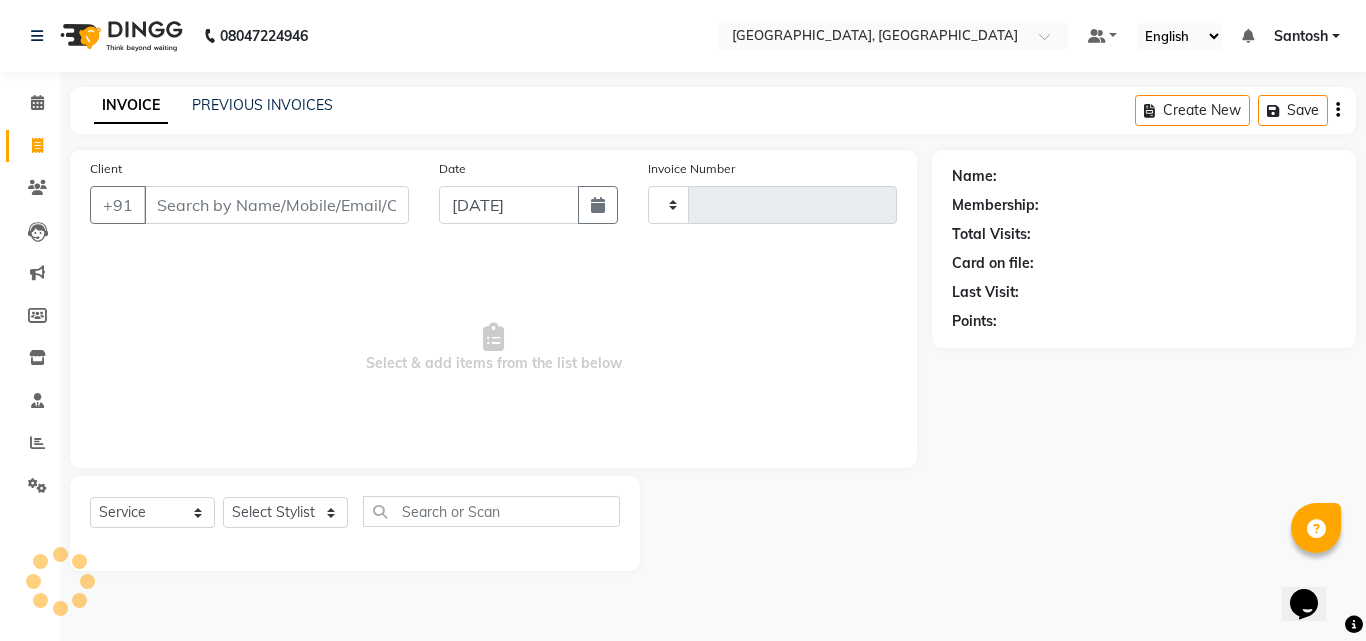 type on "0841" 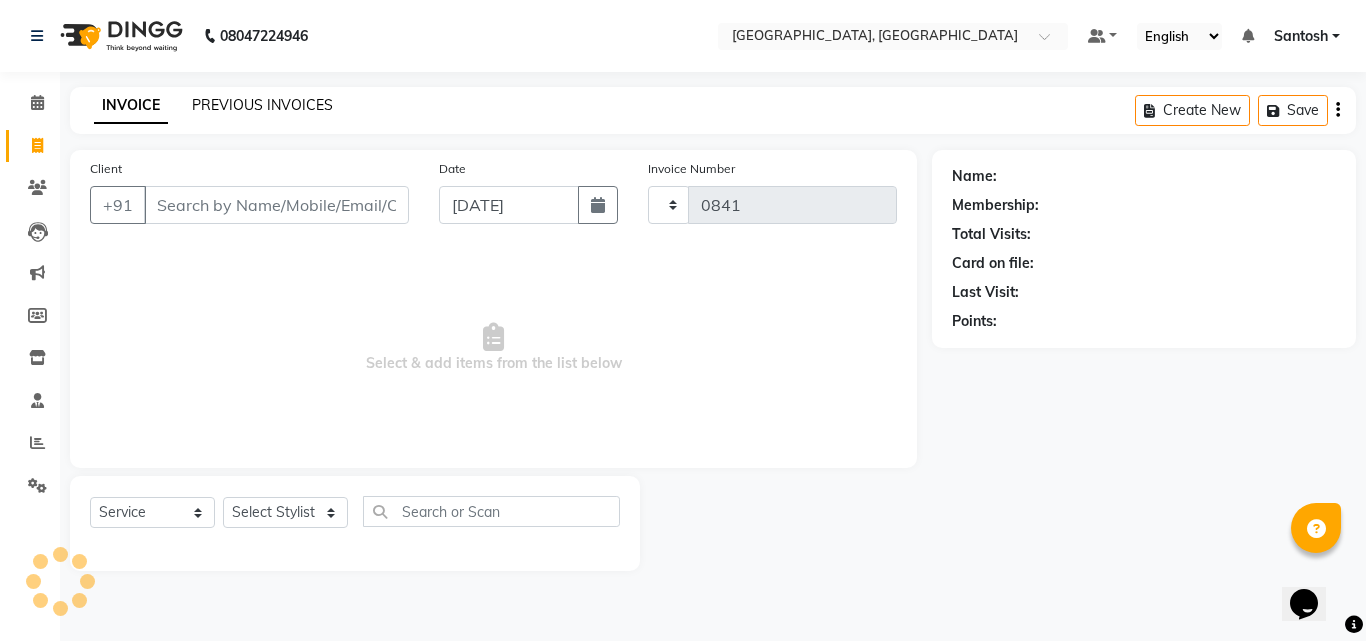 select on "5506" 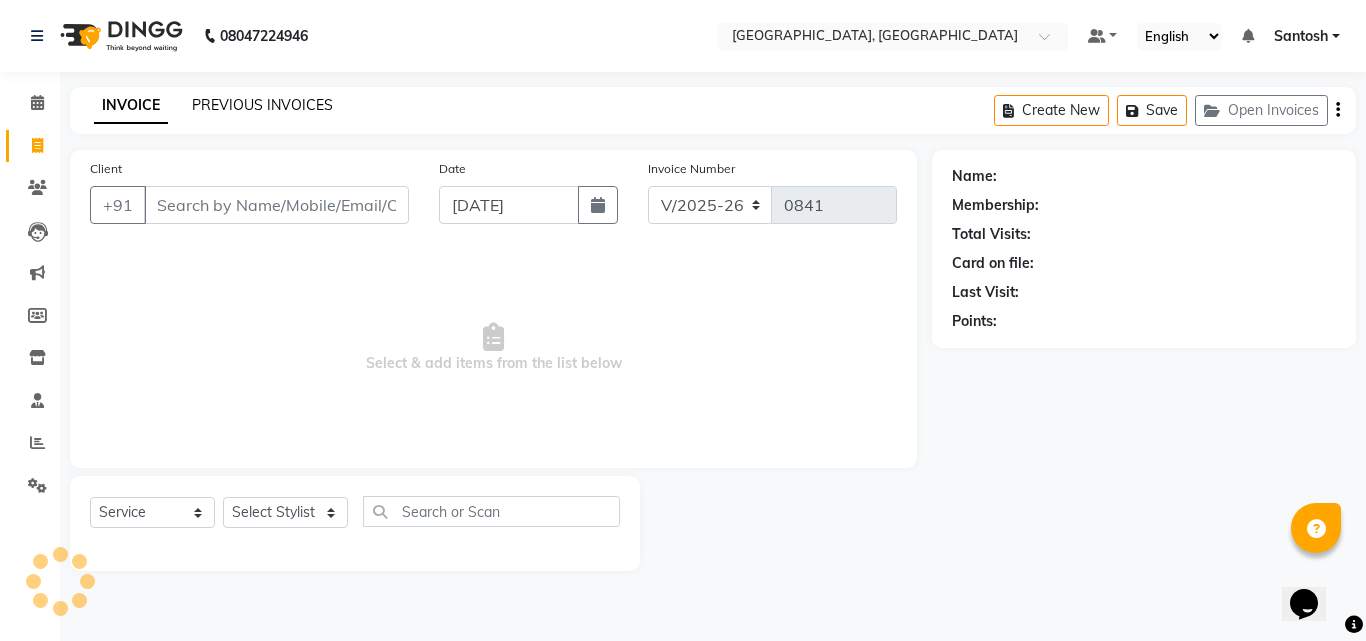click on "PREVIOUS INVOICES" 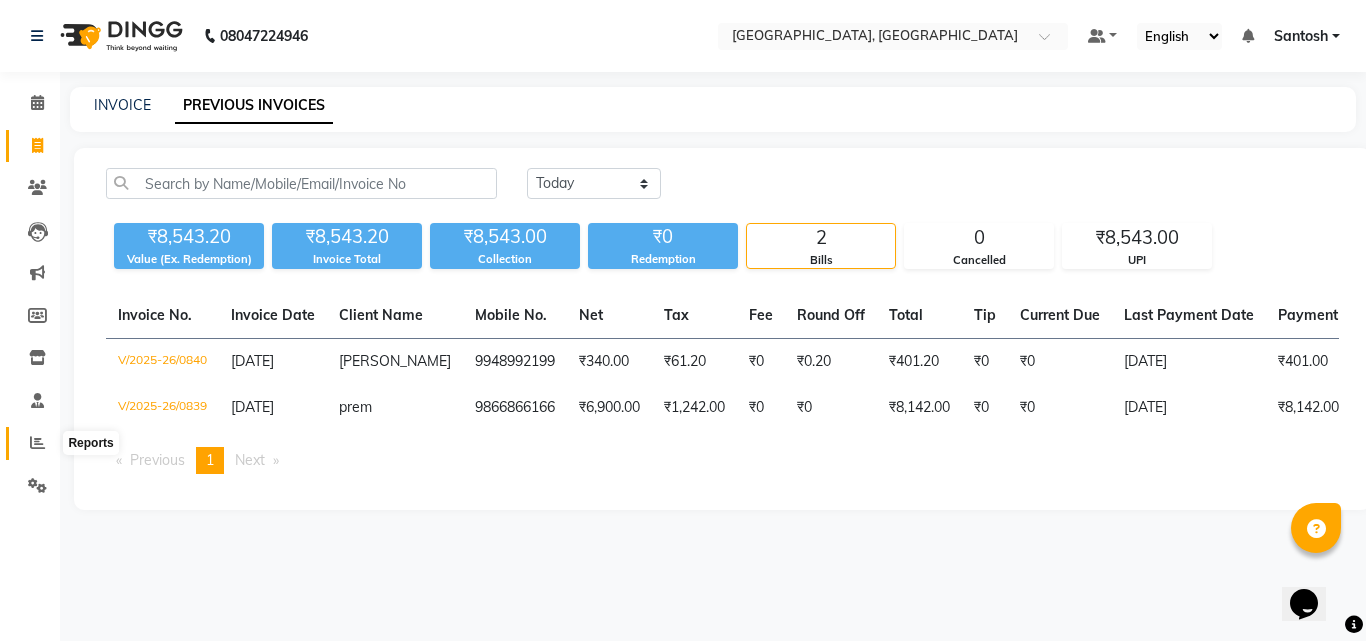 click 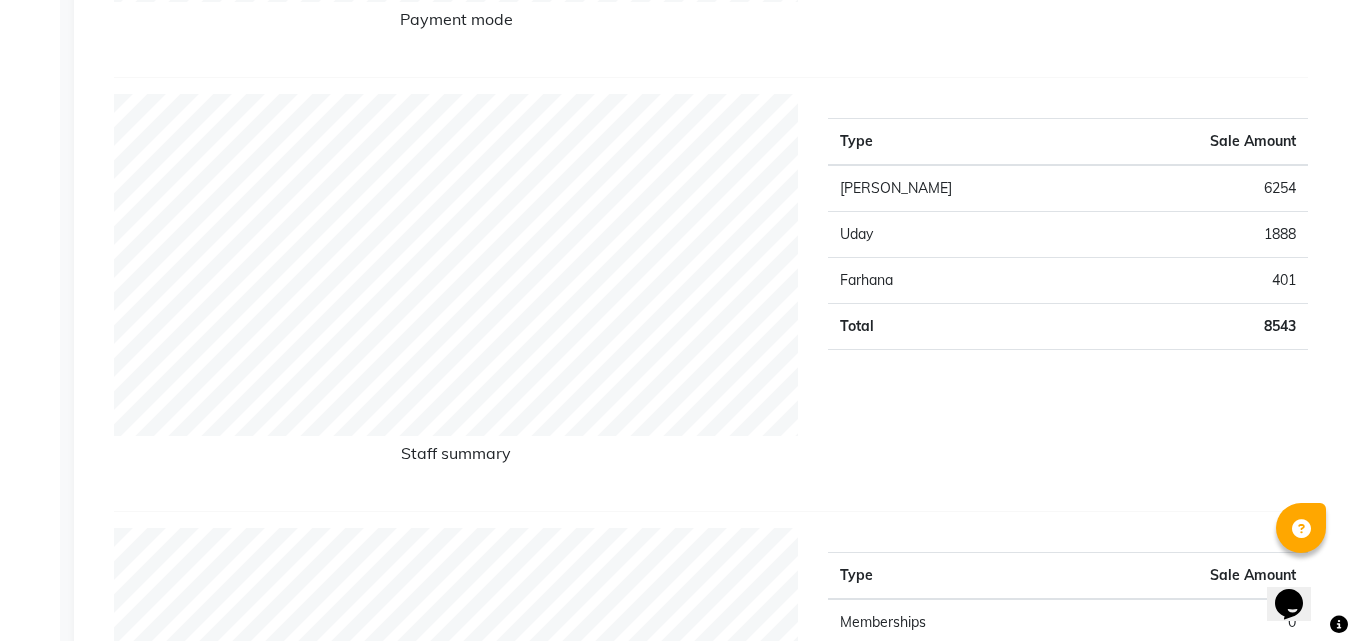 scroll, scrollTop: 700, scrollLeft: 0, axis: vertical 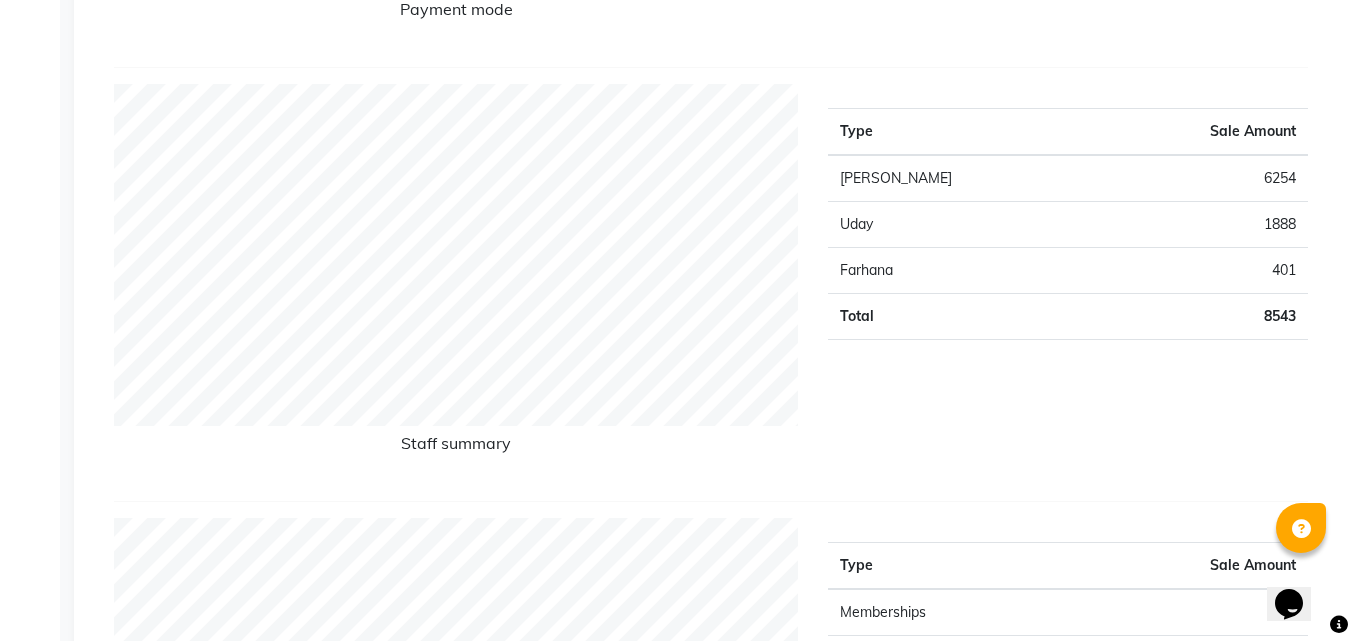 drag, startPoint x: 1041, startPoint y: 463, endPoint x: 856, endPoint y: 375, distance: 204.86337 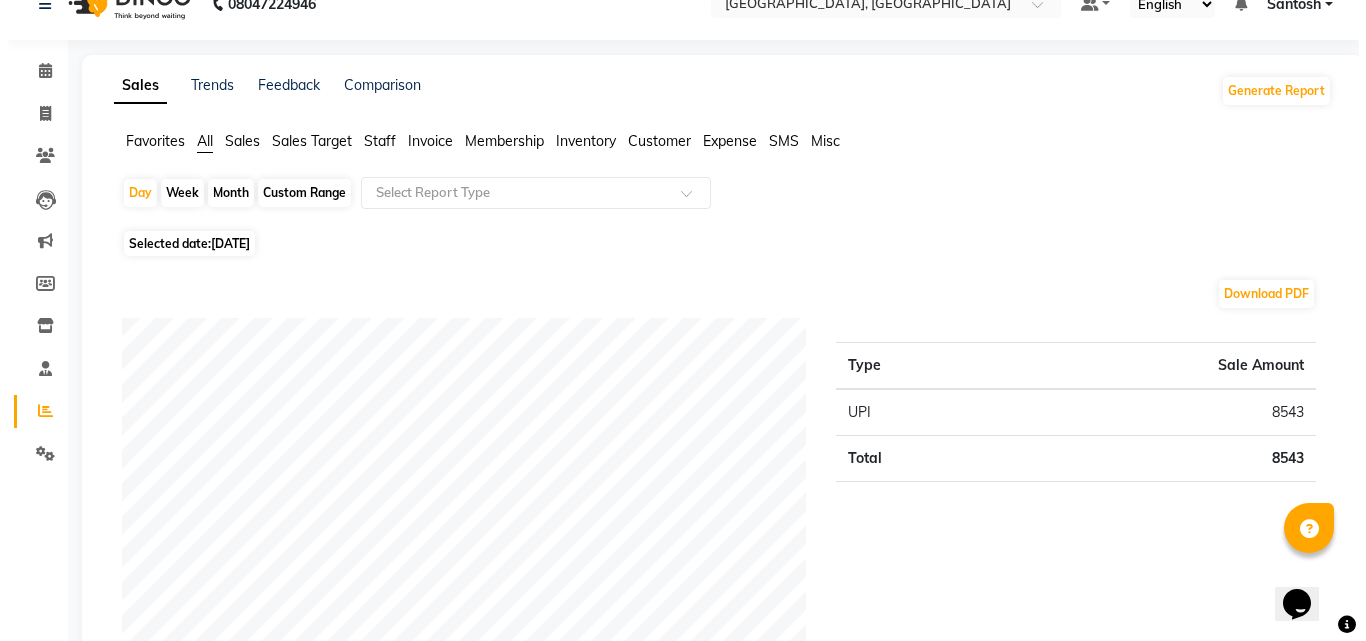 scroll, scrollTop: 0, scrollLeft: 0, axis: both 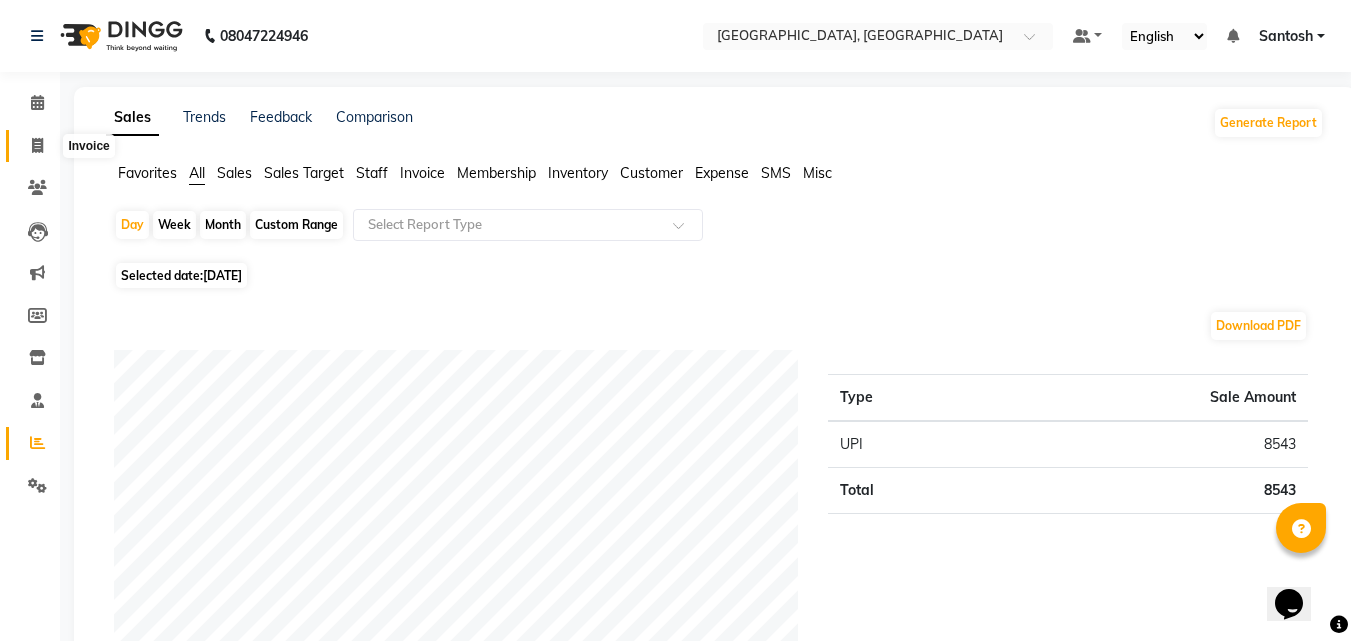 click 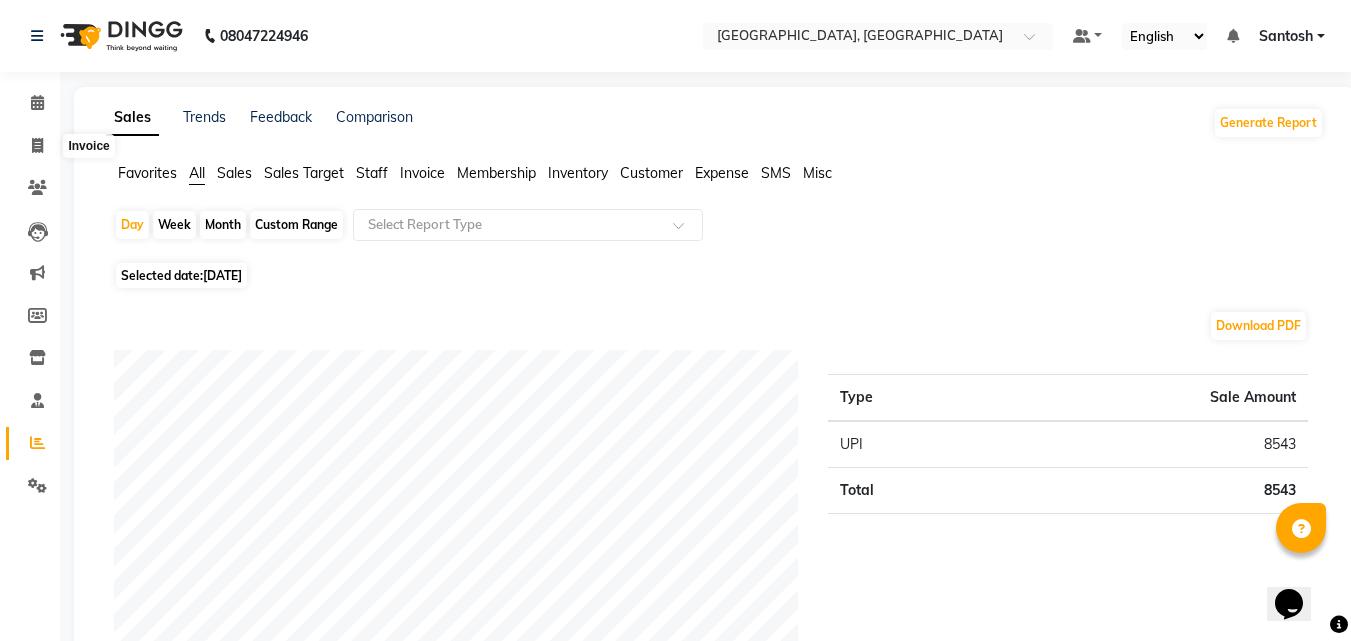 select on "5506" 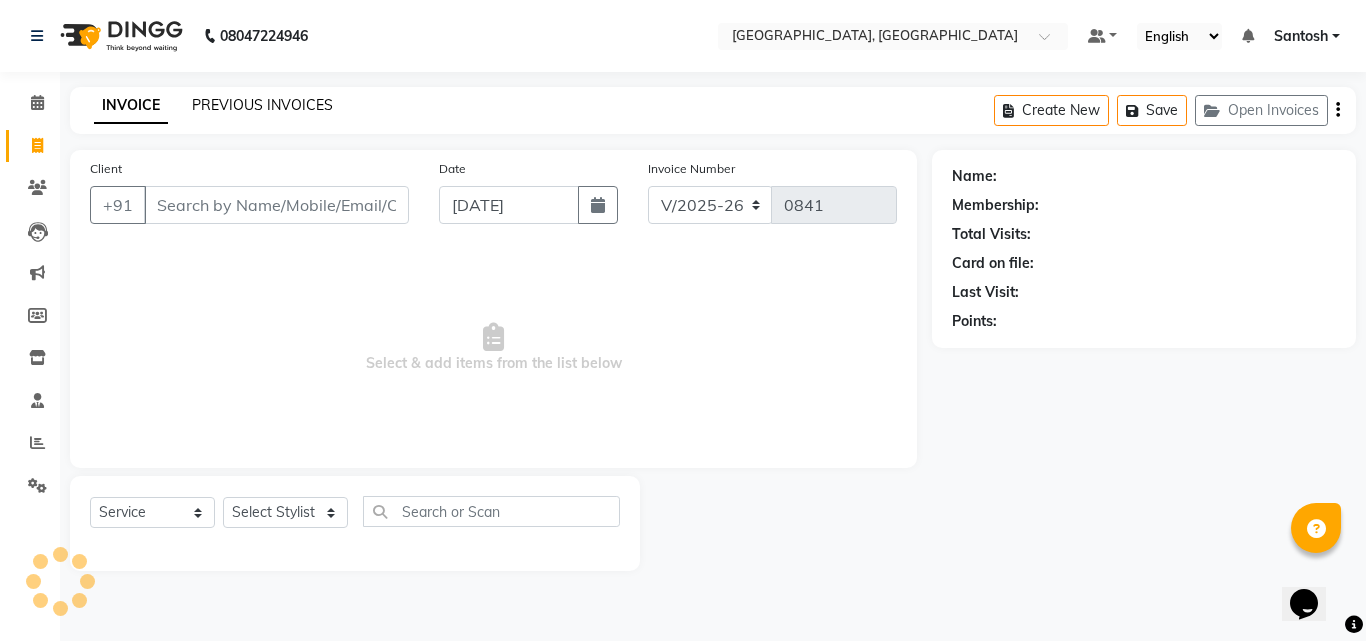 click on "PREVIOUS INVOICES" 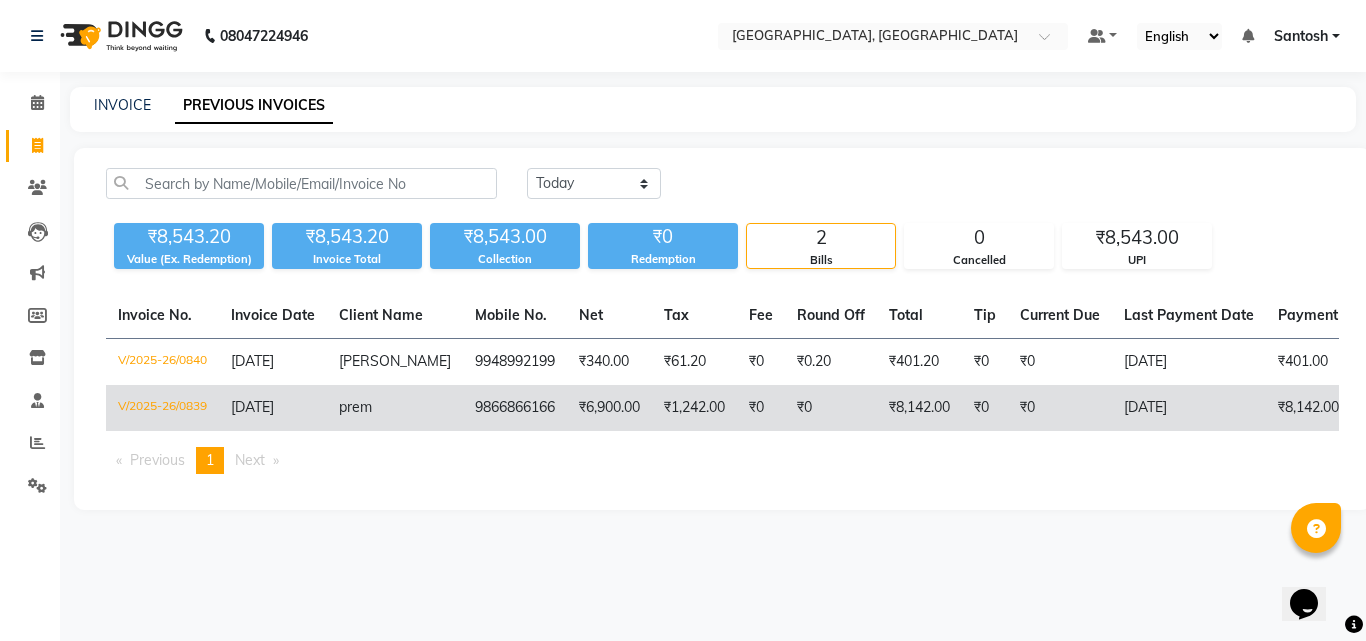 click on "V/2025-26/0839" 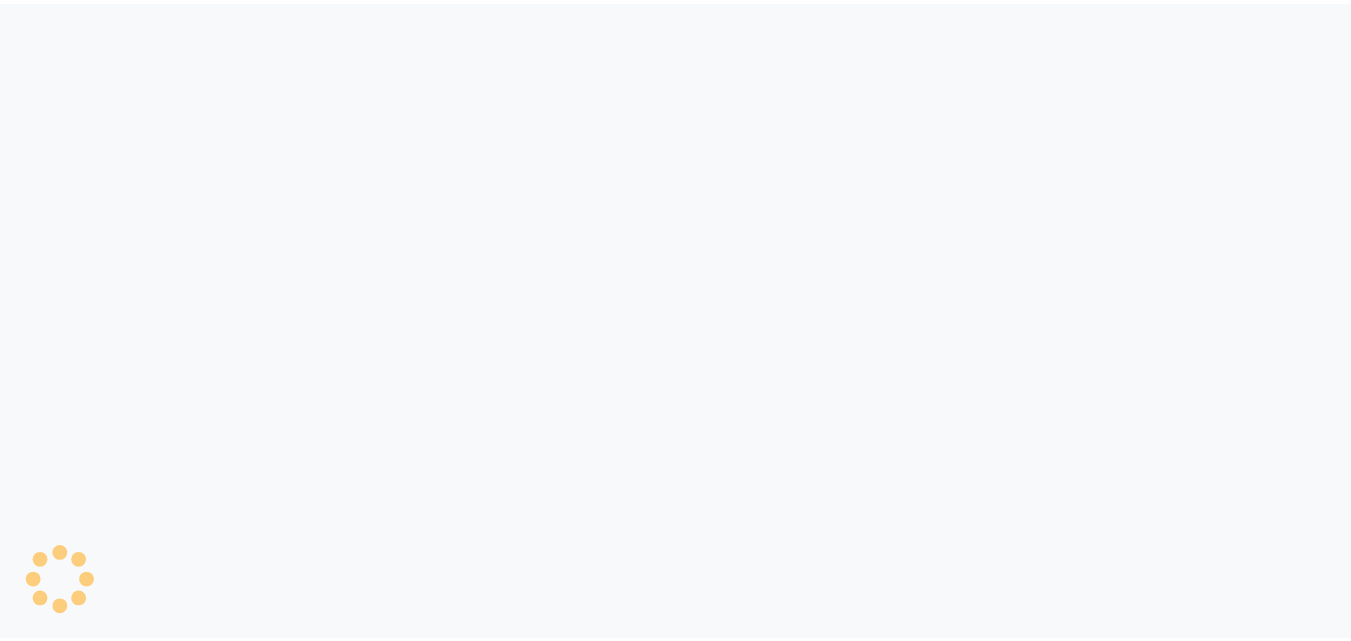 scroll, scrollTop: 0, scrollLeft: 0, axis: both 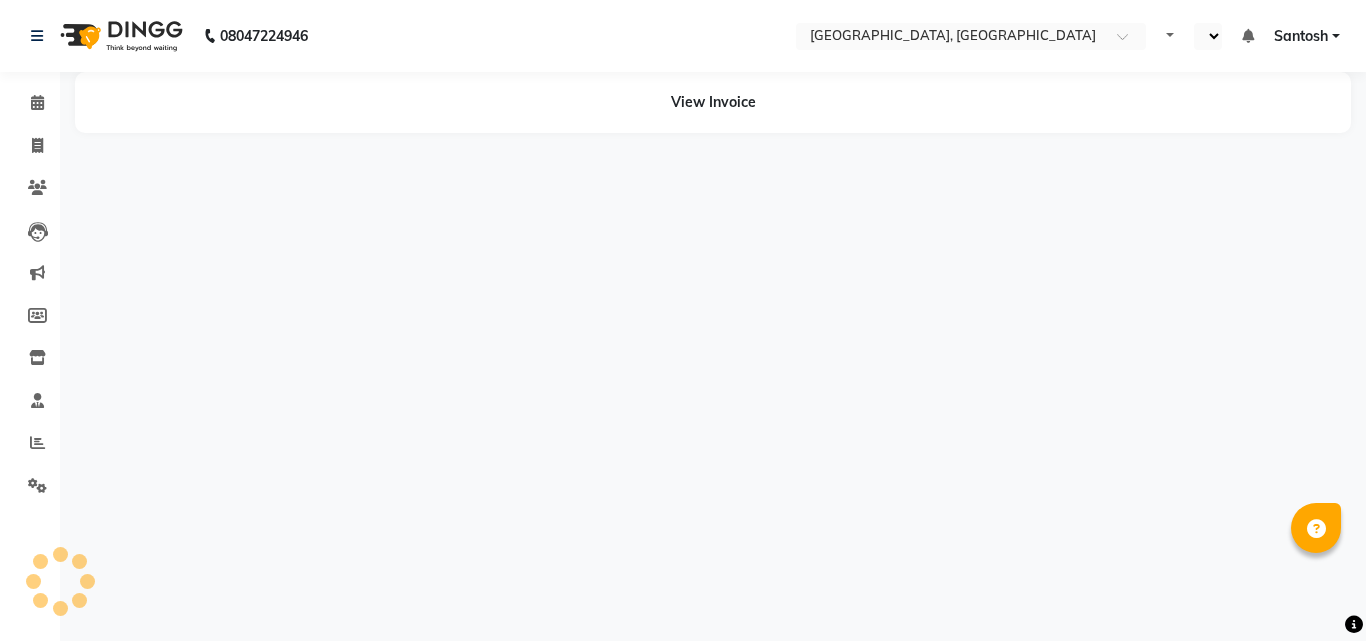 select on "en" 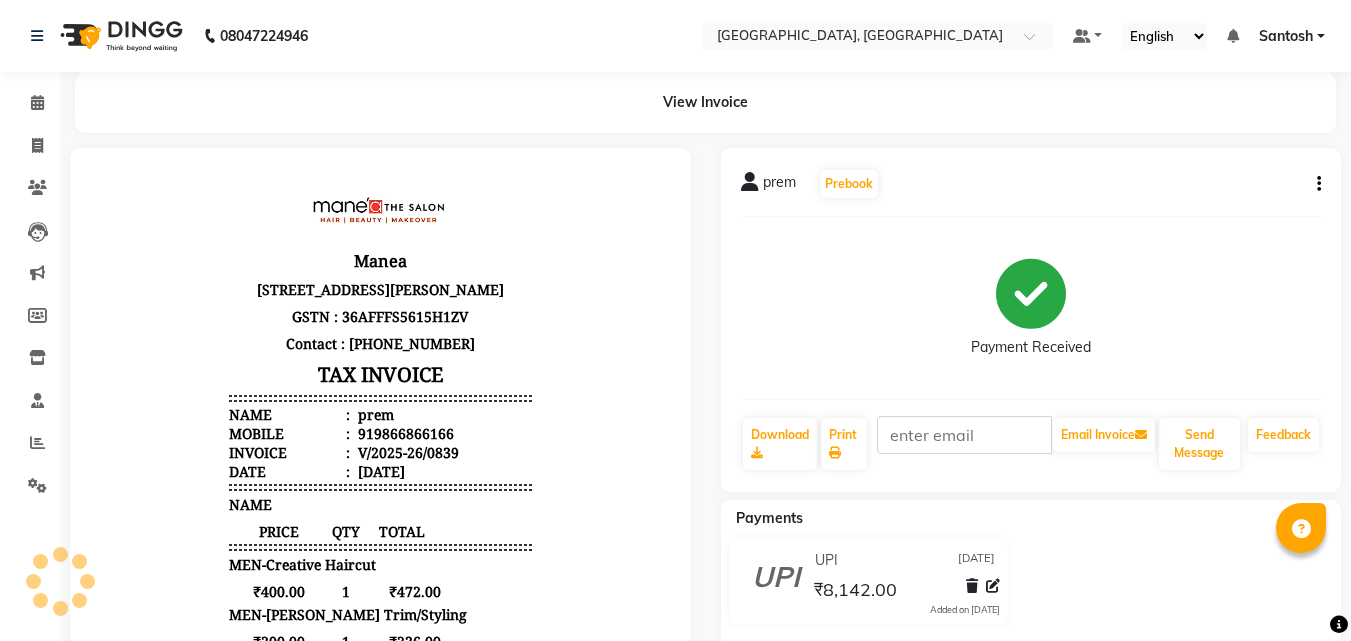 scroll, scrollTop: 0, scrollLeft: 0, axis: both 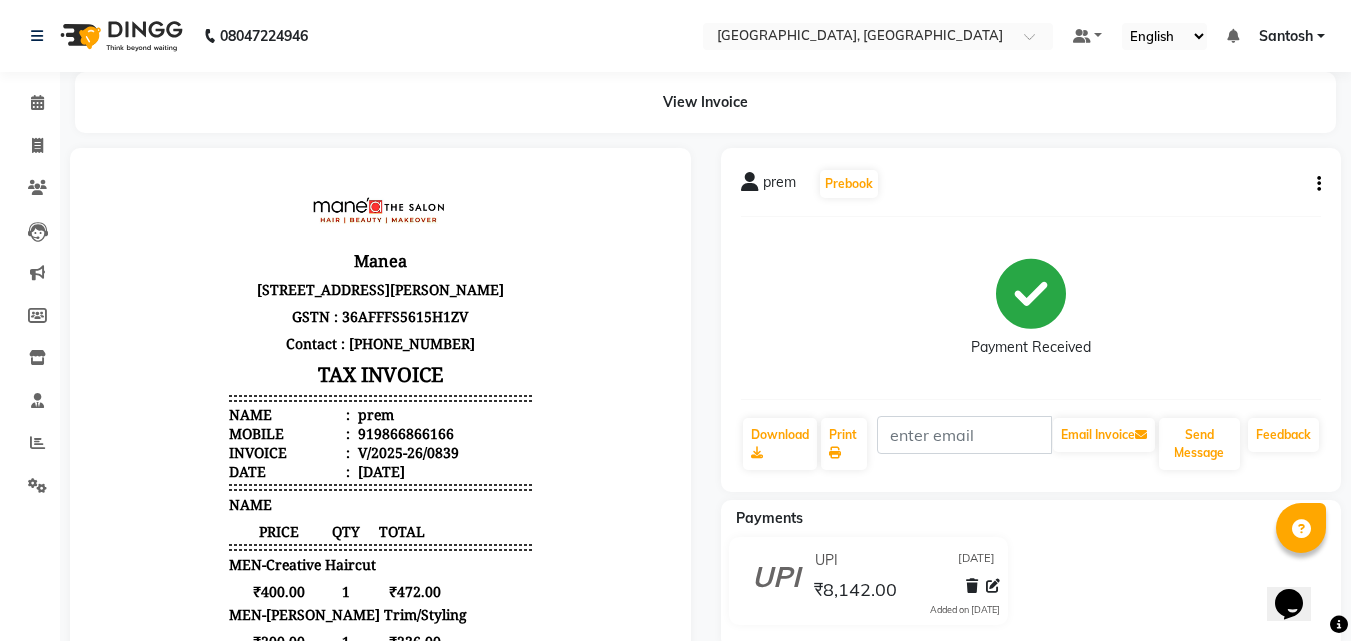 click on "prem   Prebook   Payment Received  Download  Print   Email Invoice   Send Message Feedback" 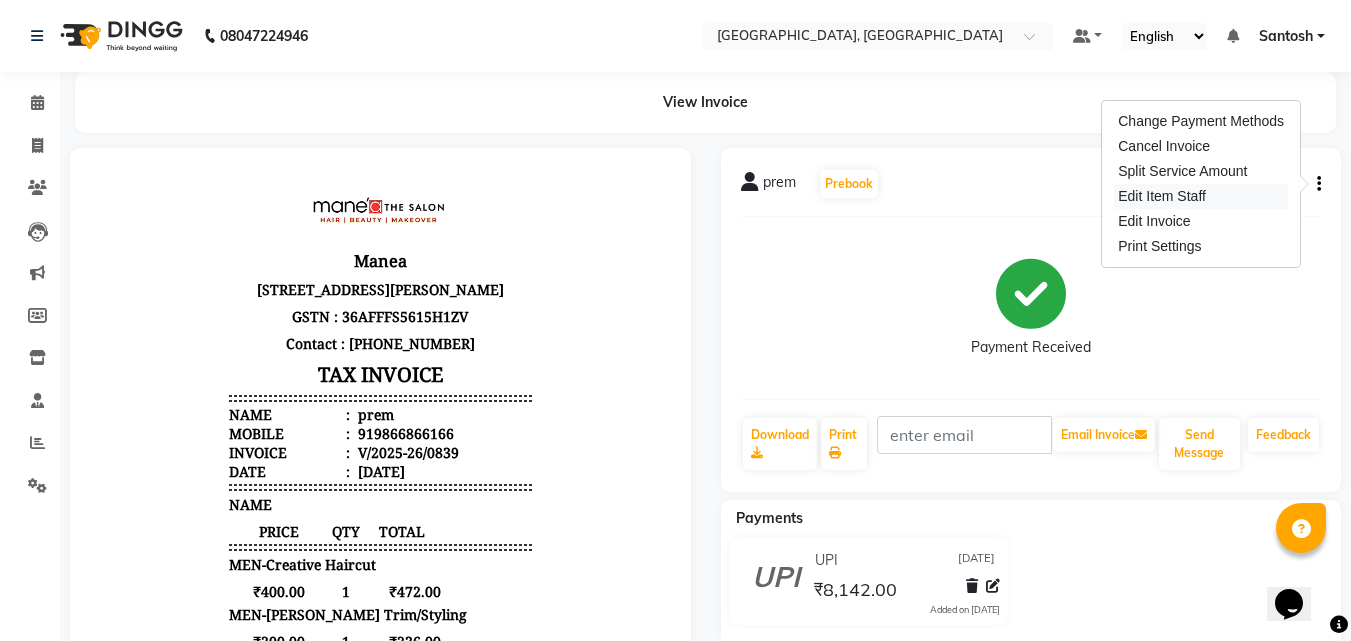 click on "Edit Item Staff" at bounding box center [1201, 196] 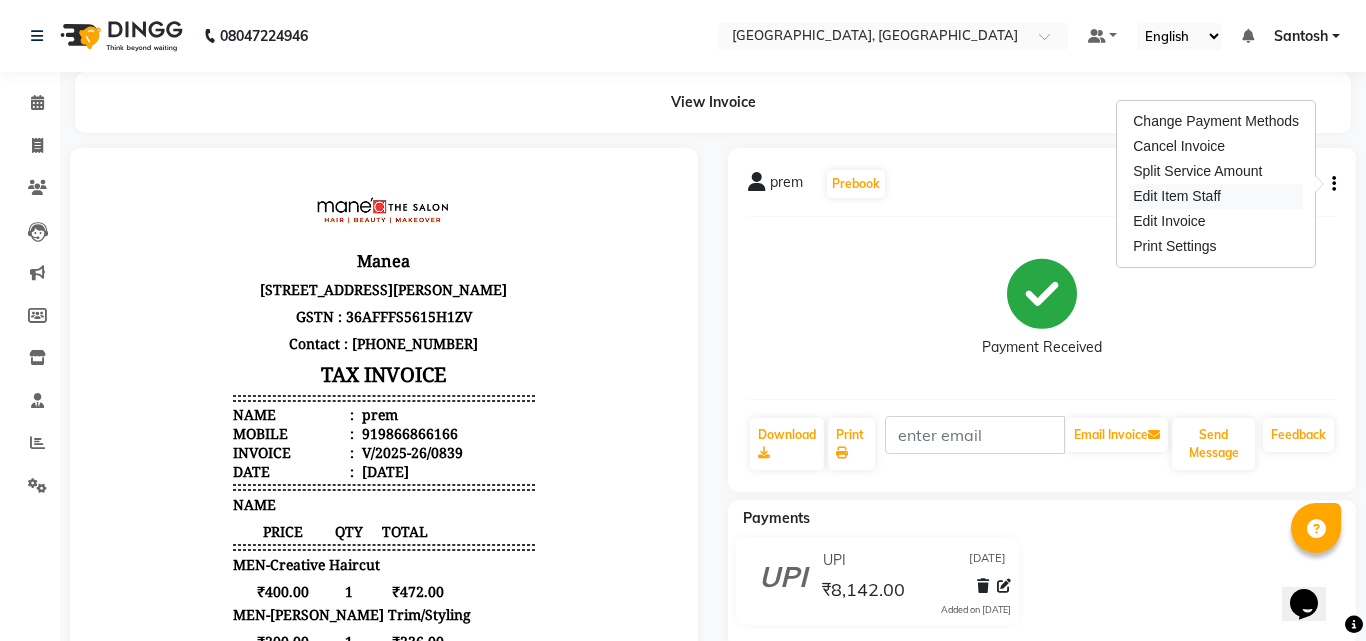 select 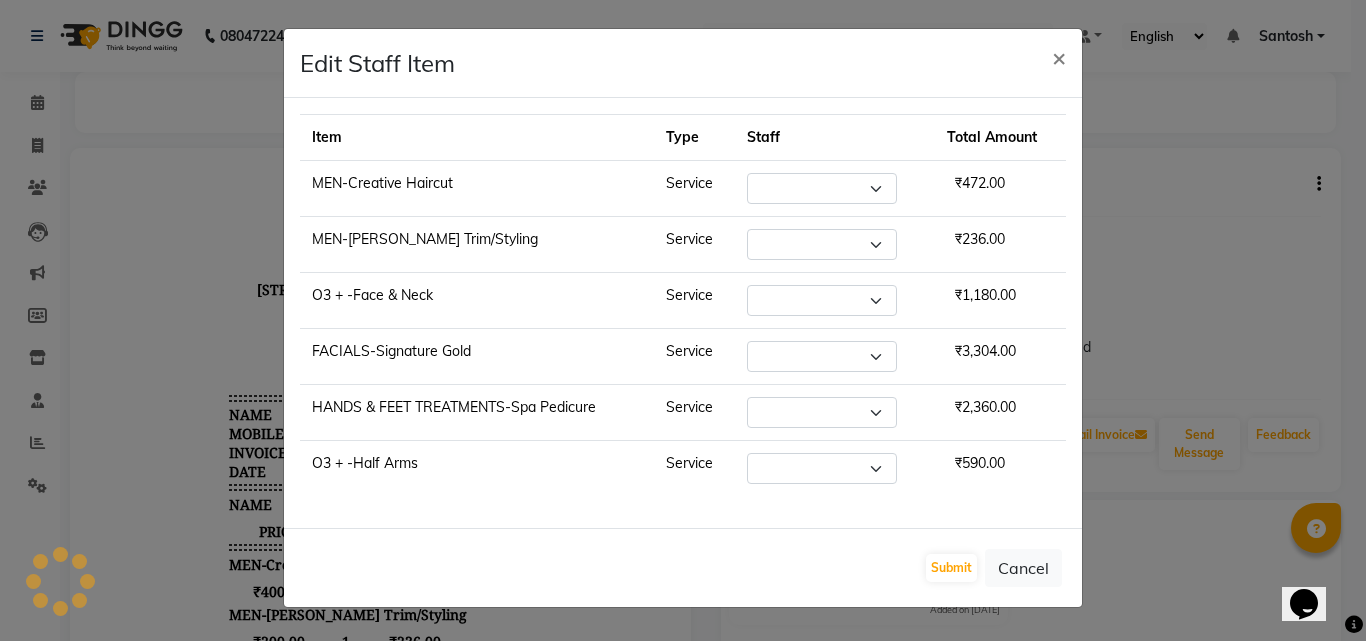 select on "50205" 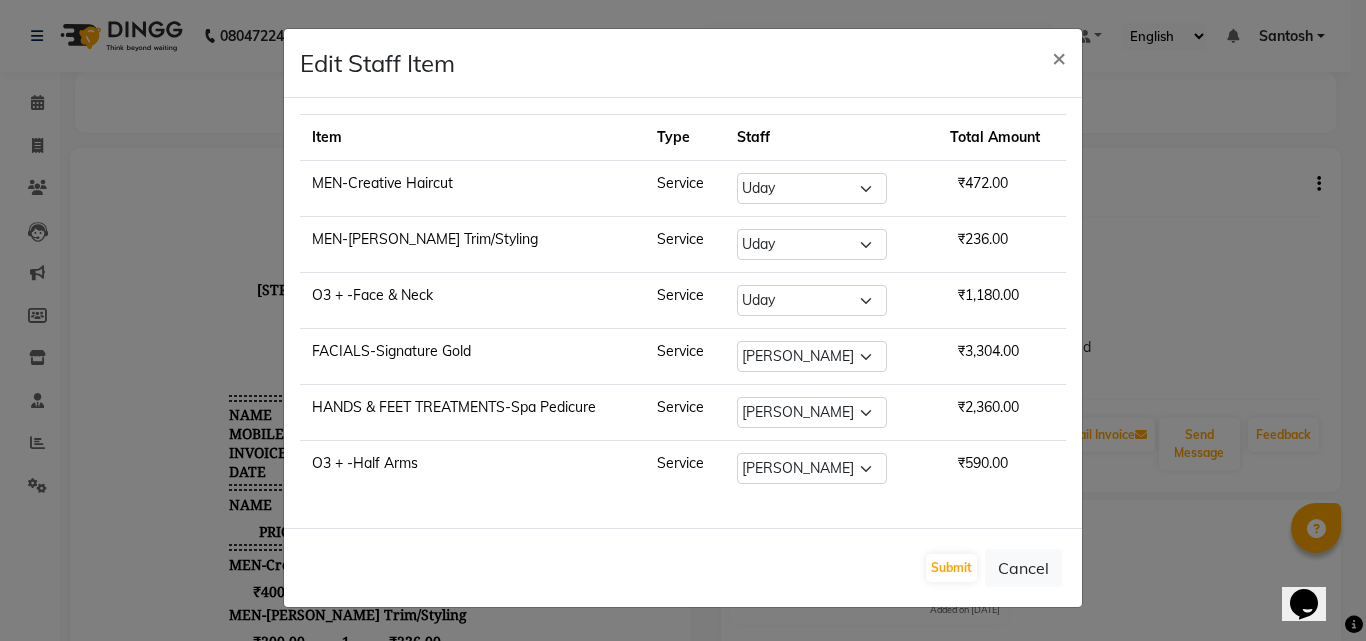 click on "Edit Staff Item  × Item Type Staff Total Amount MEN-Creative Haircut Service Select  Ashif   Ashwini   Farhana   Manager    Nirutha   Prashanth   Rohtash   Sirisha    Uday   Zoya  ₹472.00 MEN-Beard Trim/Styling Service Select  Ashif   Ashwini   Farhana   Manager    Nirutha   Prashanth   Rohtash   Sirisha    Uday   Zoya  ₹236.00 O3 + -Face & Neck Service Select  Ashif   Ashwini   Farhana   Manager    Nirutha   Prashanth   Rohtash   Sirisha    Uday   Zoya  ₹1,180.00 FACIALS-Signature Gold Service Select  Ashif   Ashwini   Farhana   Manager    Nirutha   Prashanth   Rohtash   Sirisha    Uday   Zoya  ₹3,304.00 HANDS & FEET TREATMENTS-Spa Pedicure Service Select  Ashif   Ashwini   Farhana   Manager    Nirutha   Prashanth   Rohtash   Sirisha    Uday   Zoya  ₹2,360.00 O3 + -Half Arms Service Select  Ashif   Ashwini   Farhana   Manager    Nirutha   Prashanth   Rohtash   Sirisha    Uday   Zoya  ₹590.00  Submit   Cancel" 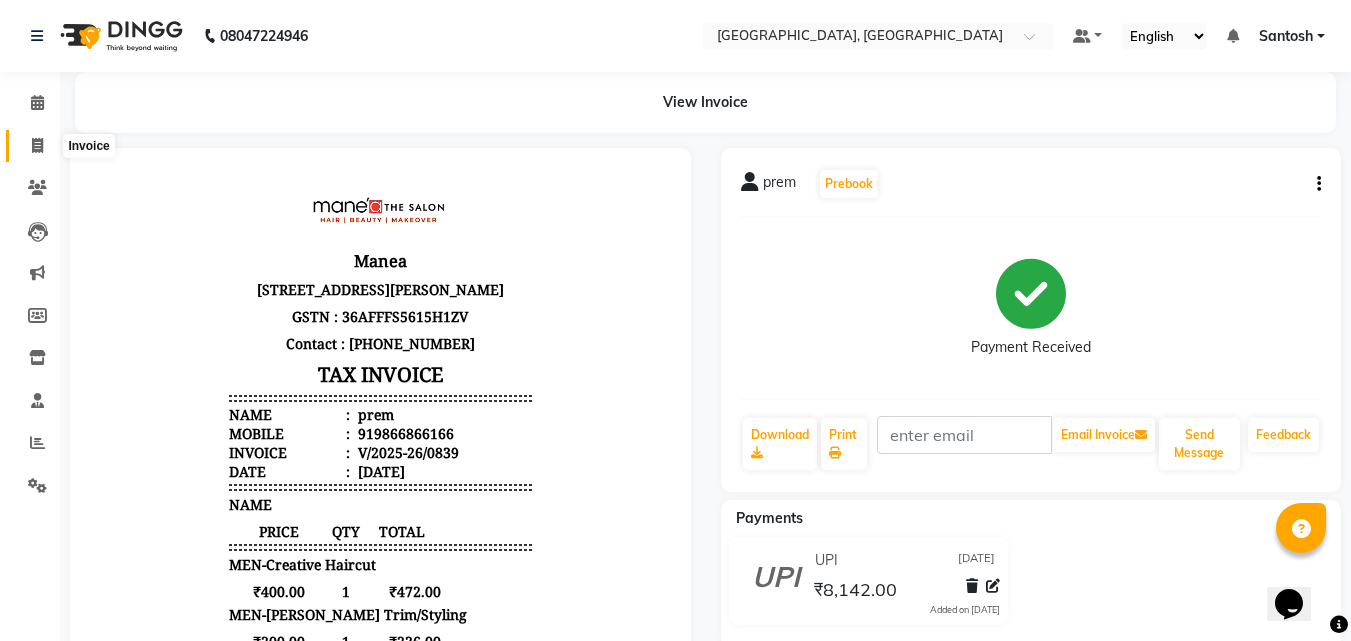 click 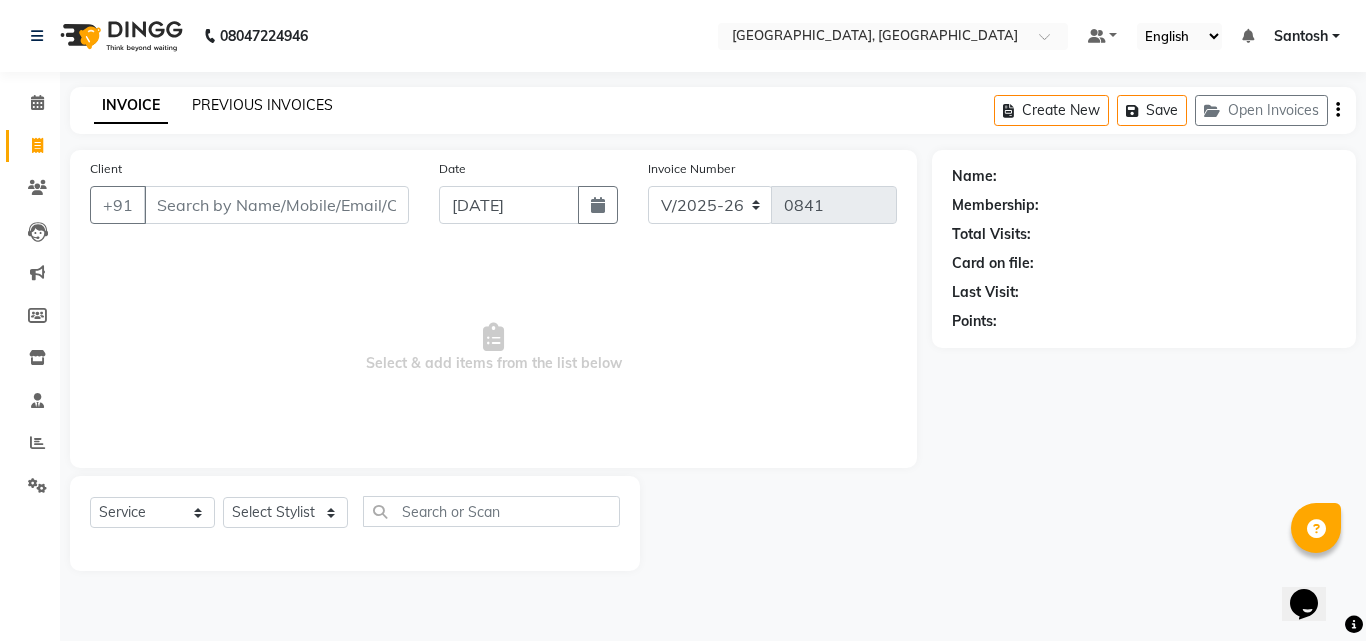 click on "PREVIOUS INVOICES" 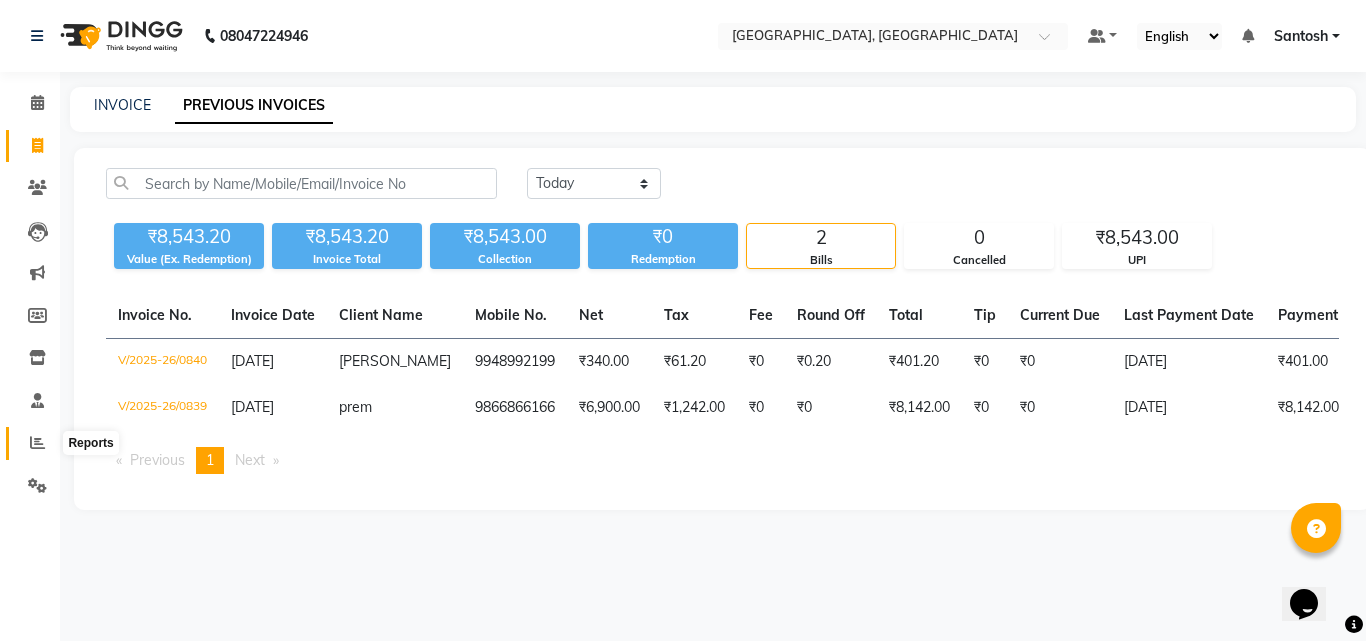 click 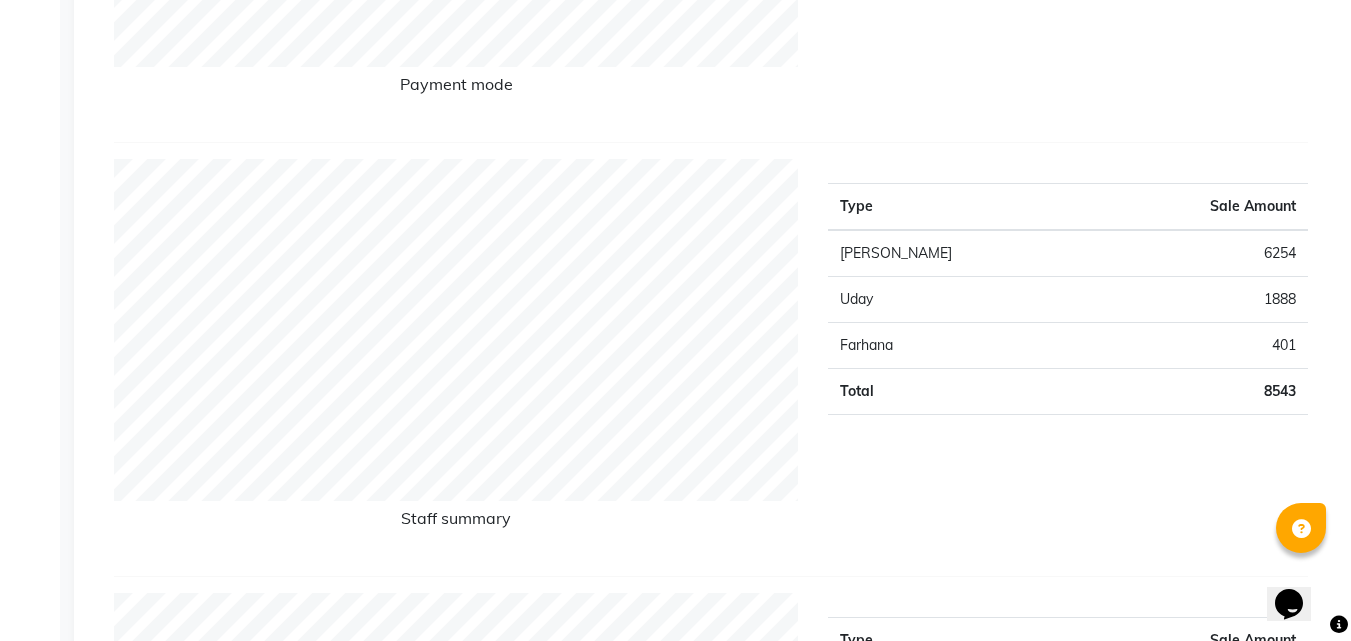 scroll, scrollTop: 700, scrollLeft: 0, axis: vertical 